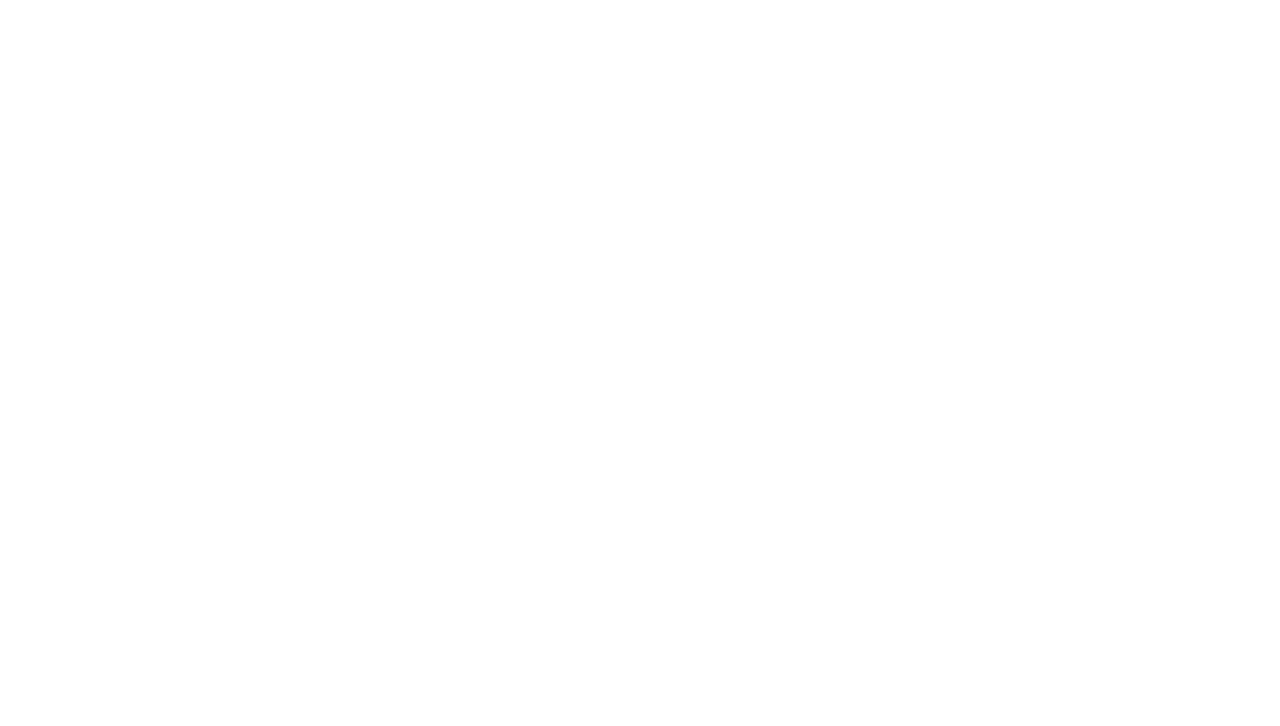 scroll, scrollTop: 0, scrollLeft: 0, axis: both 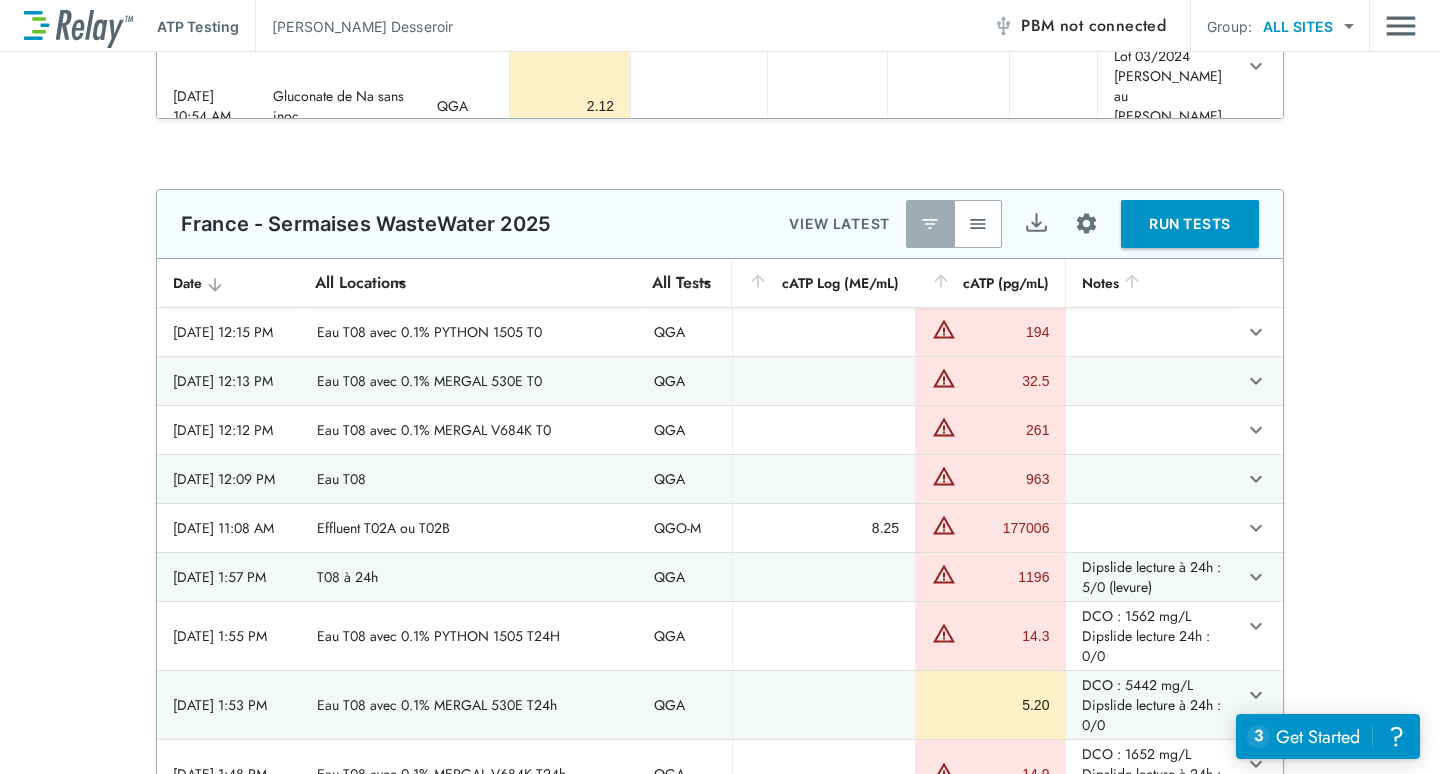click at bounding box center [978, 224] 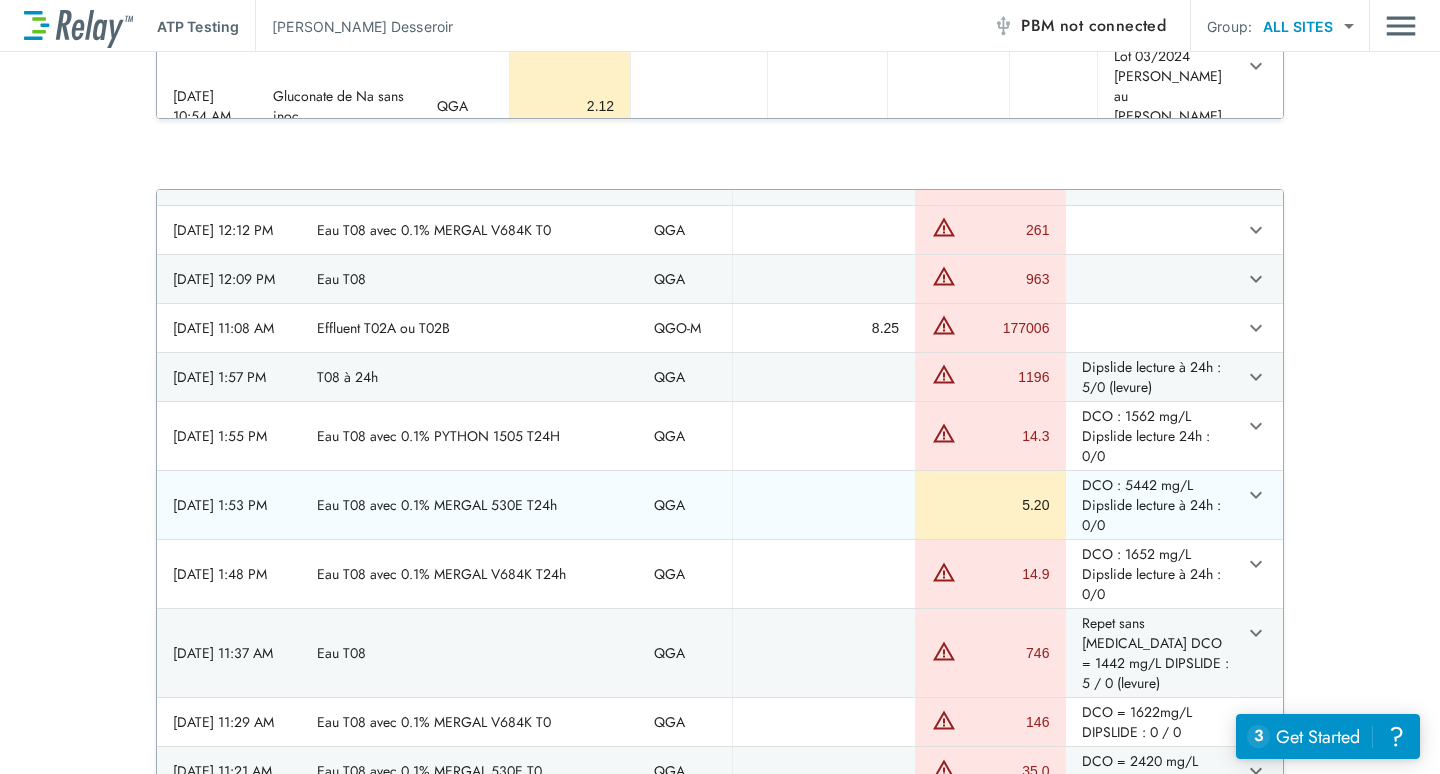 scroll, scrollTop: 300, scrollLeft: 0, axis: vertical 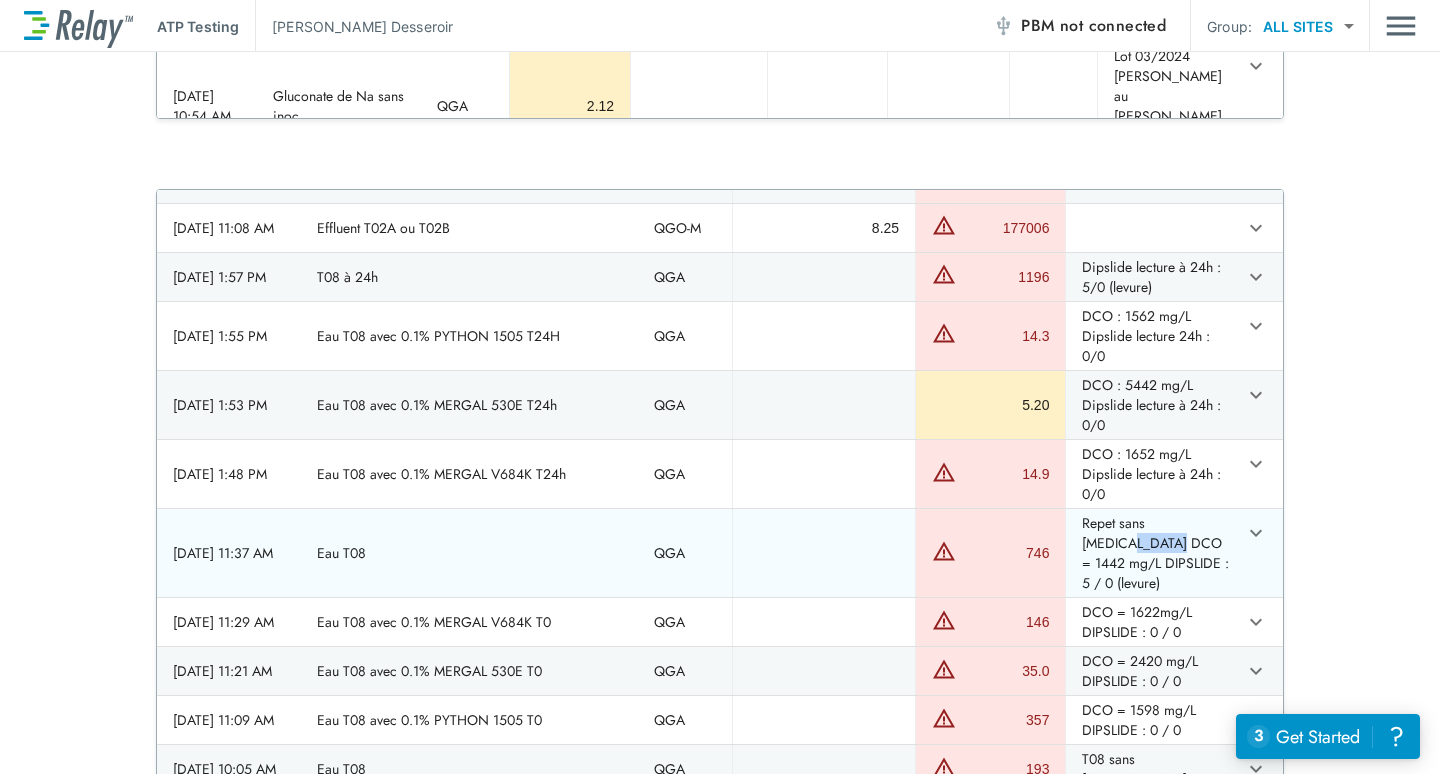 drag, startPoint x: 1120, startPoint y: 539, endPoint x: 1194, endPoint y: 532, distance: 74.330345 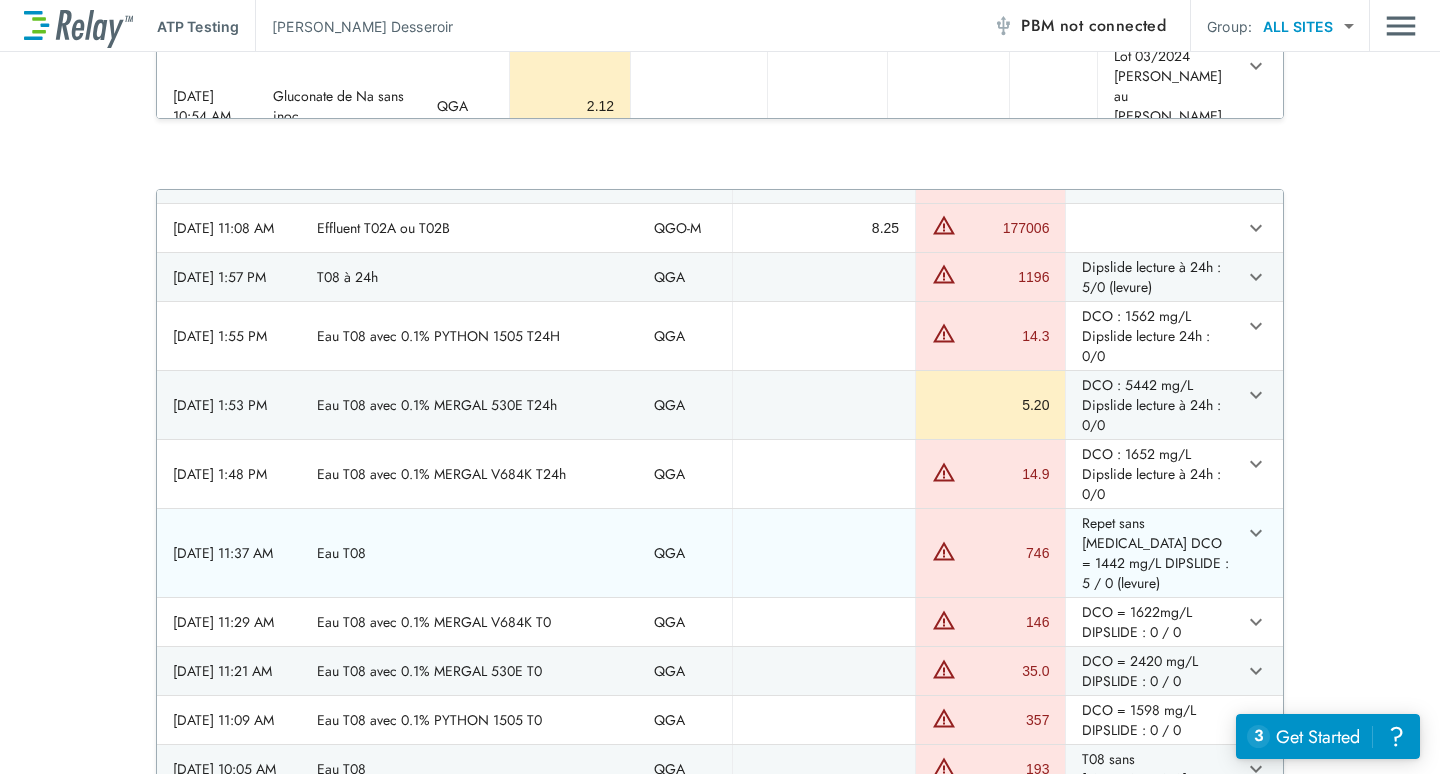 click on "Repet sans [MEDICAL_DATA]
DCO = 1442 mg/L
DIPSLIDE : 5 / 0 (levure)" at bounding box center [1150, 553] 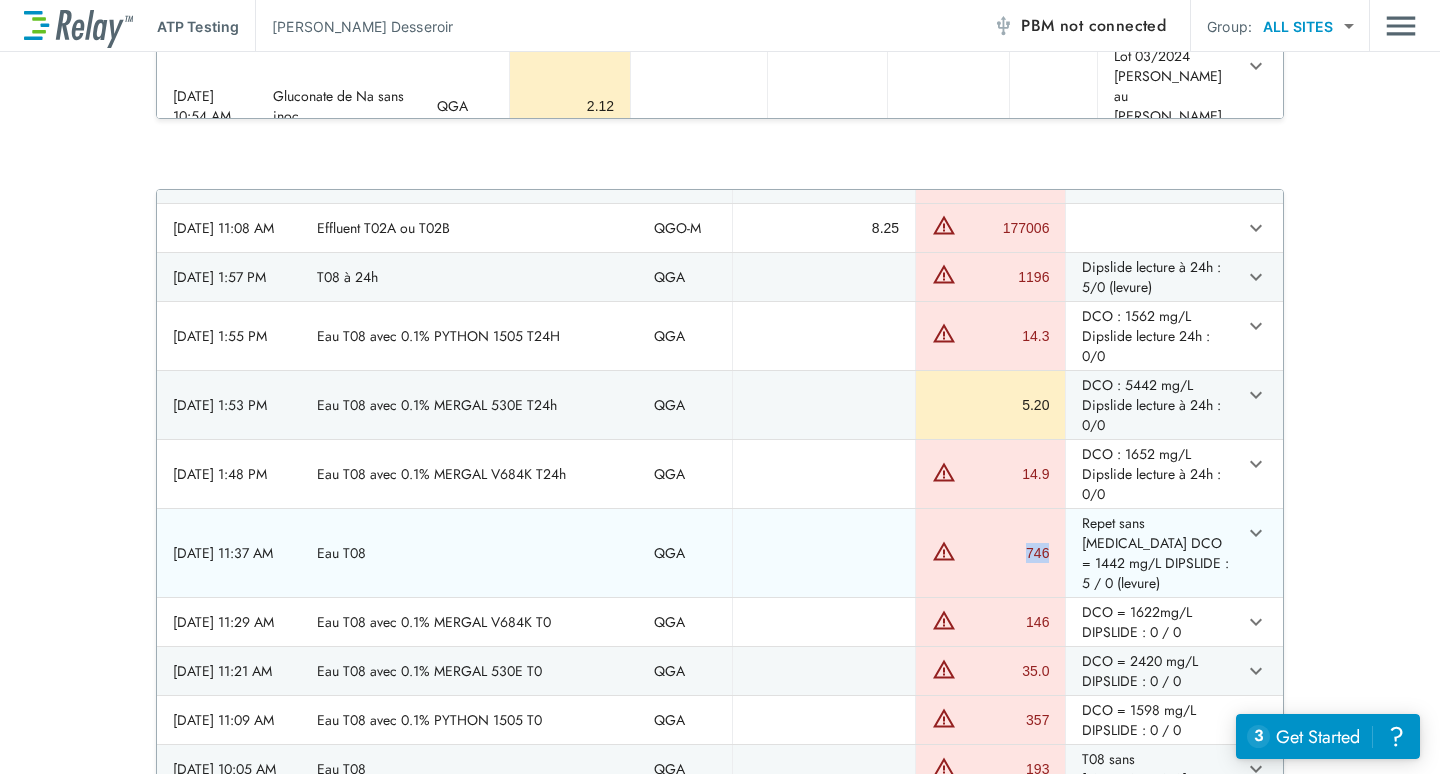 drag, startPoint x: 1016, startPoint y: 549, endPoint x: 1044, endPoint y: 550, distance: 28.01785 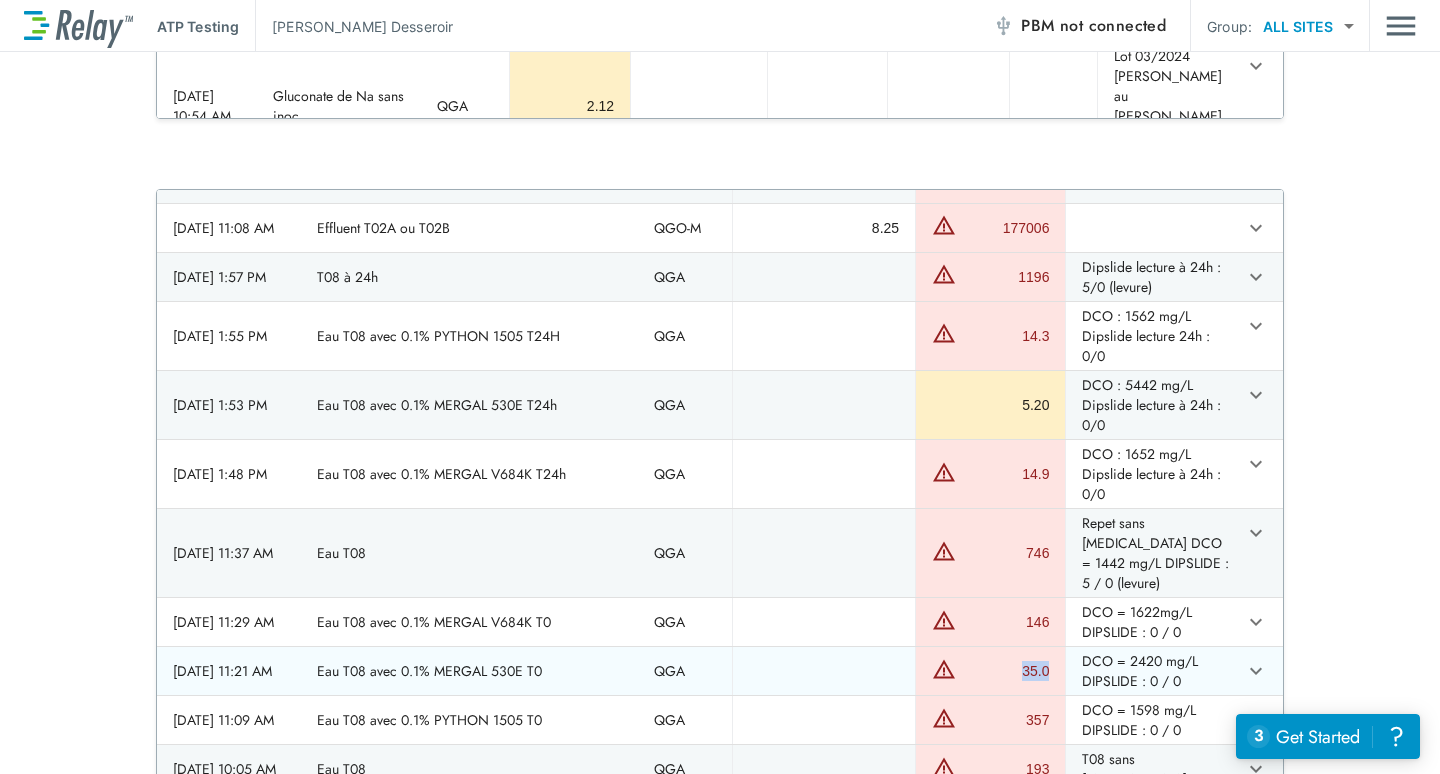 drag, startPoint x: 1011, startPoint y: 669, endPoint x: 1041, endPoint y: 668, distance: 30.016663 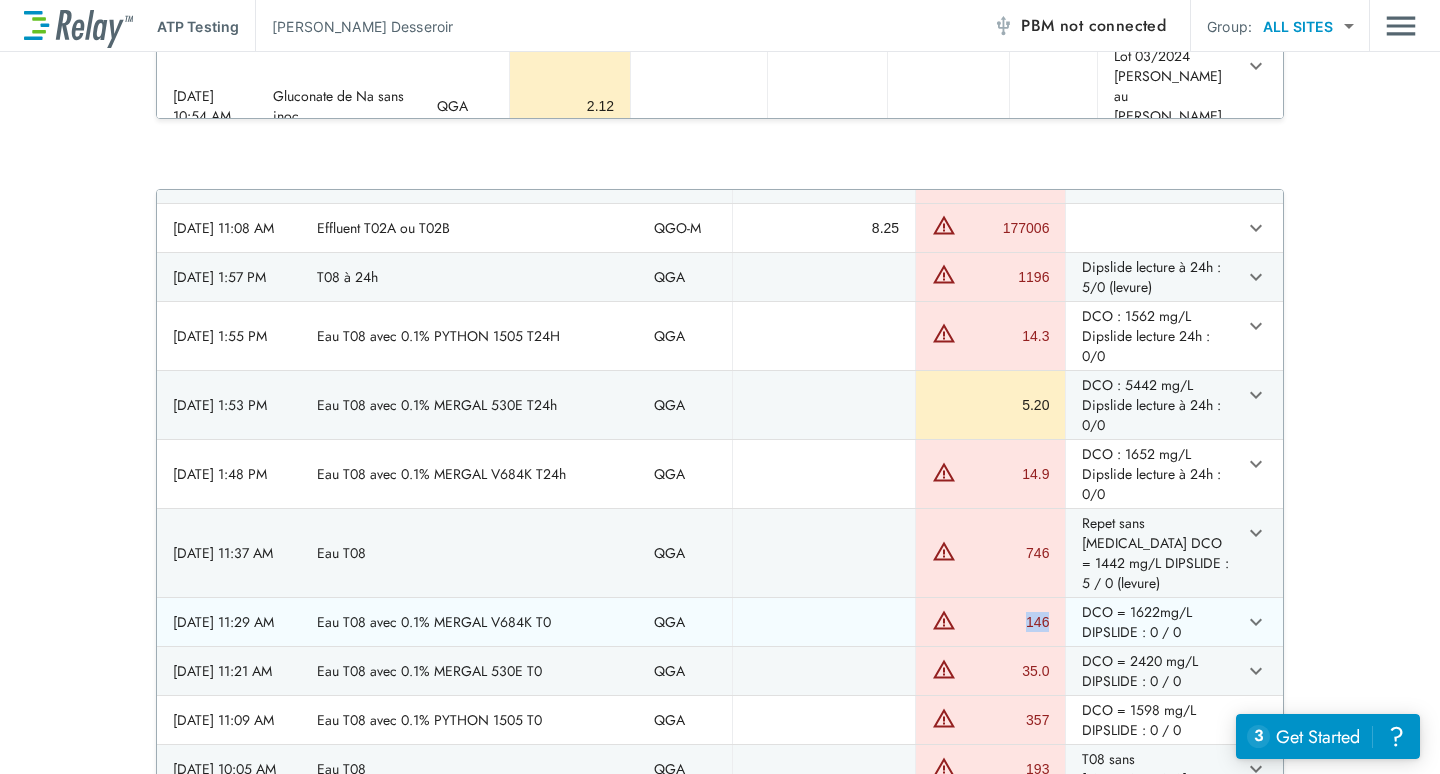 drag, startPoint x: 1012, startPoint y: 619, endPoint x: 1044, endPoint y: 622, distance: 32.140316 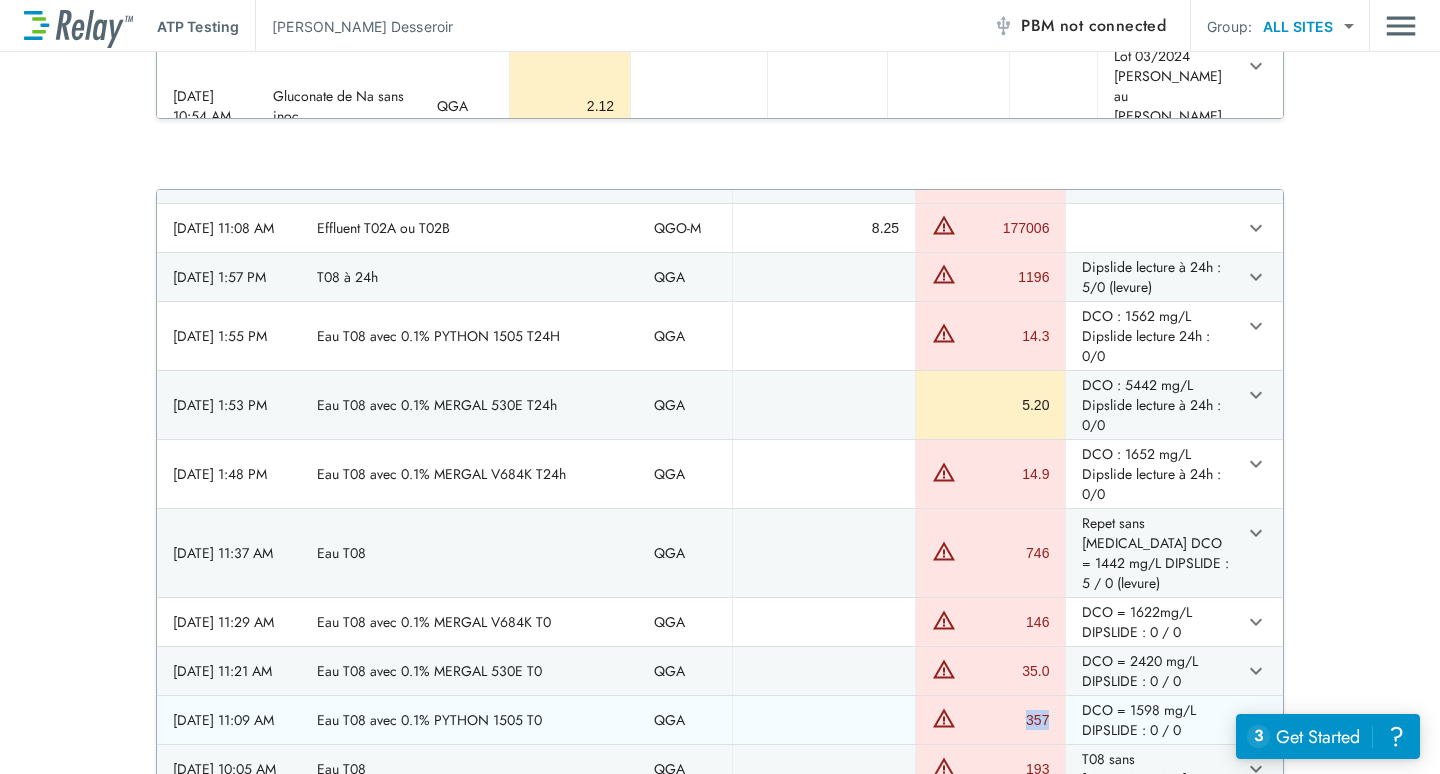drag, startPoint x: 1013, startPoint y: 725, endPoint x: 1046, endPoint y: 723, distance: 33.06055 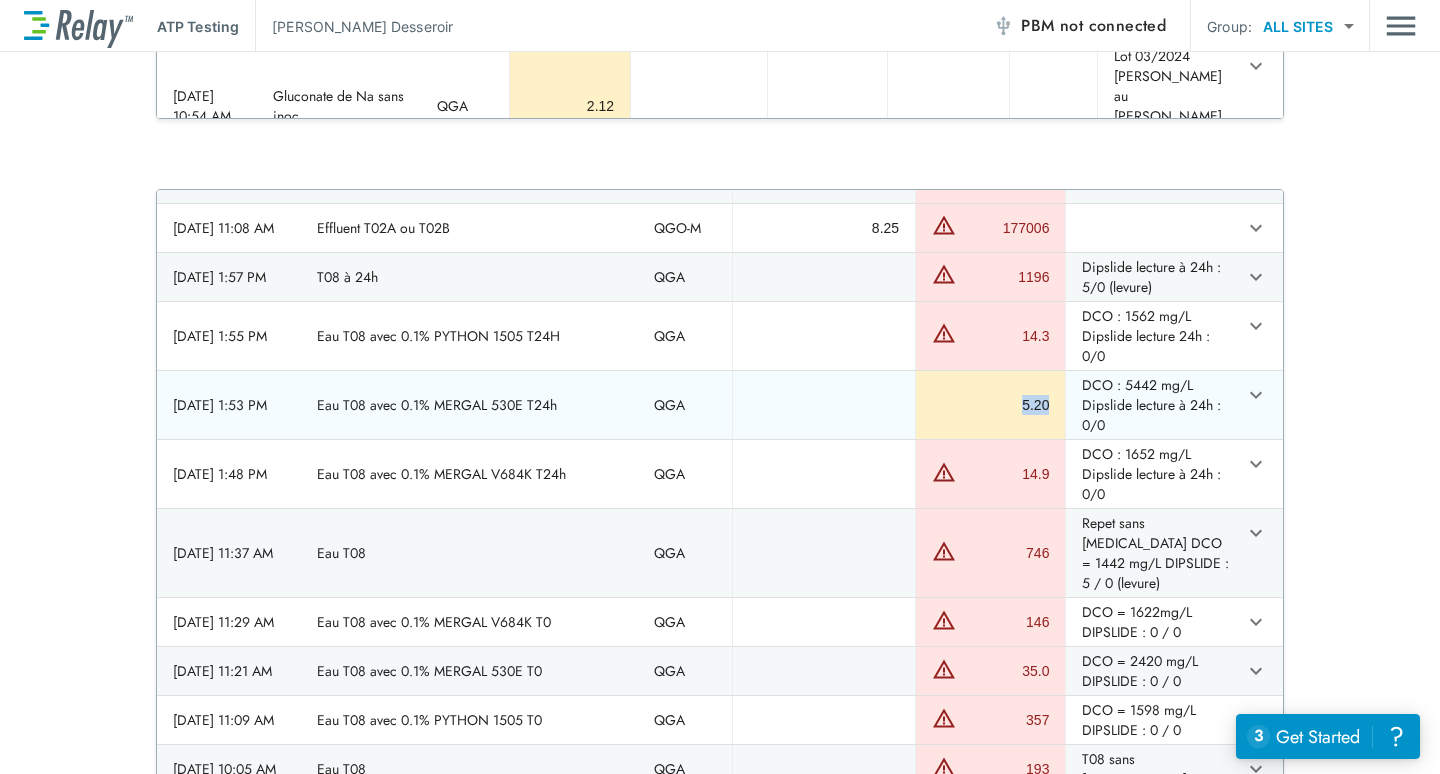 drag, startPoint x: 1005, startPoint y: 406, endPoint x: 1043, endPoint y: 407, distance: 38.013157 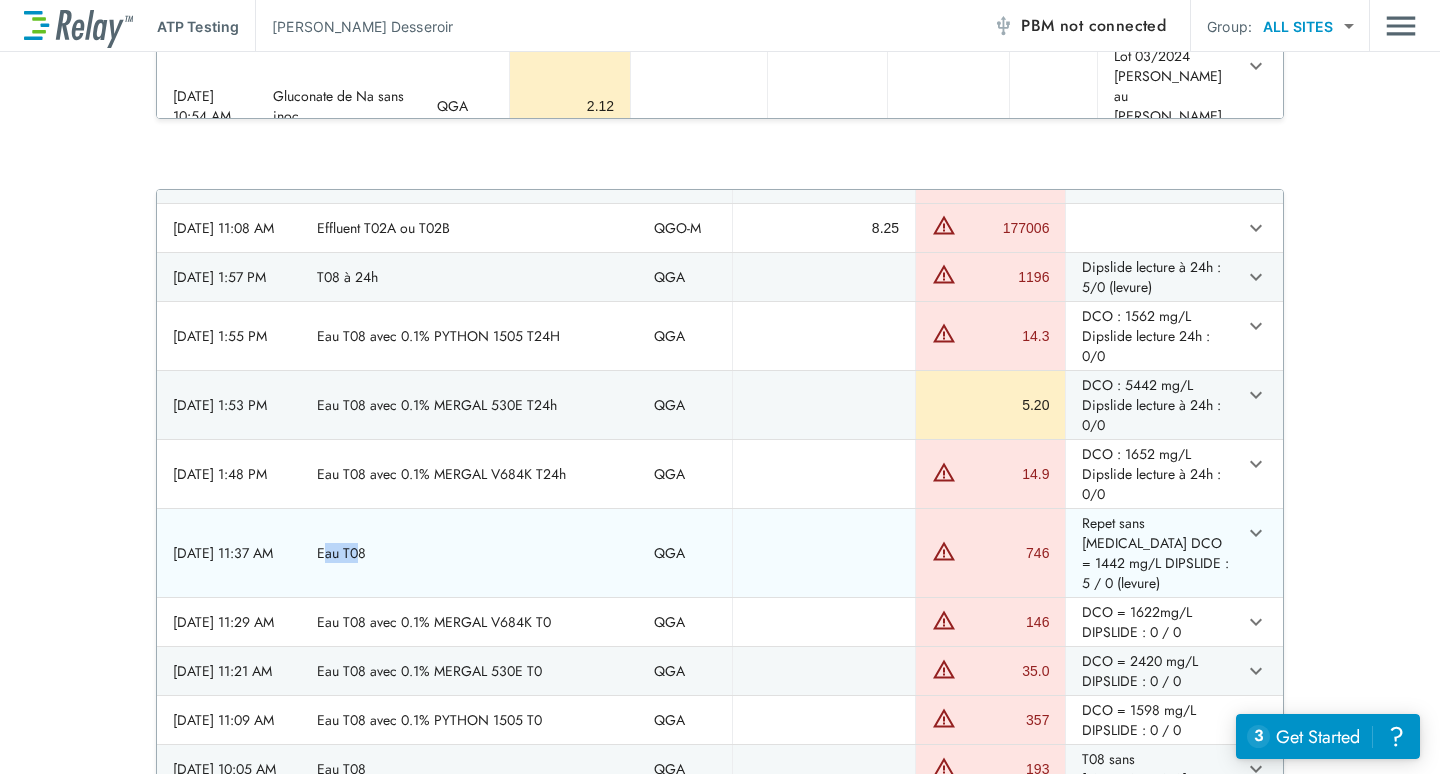 drag, startPoint x: 390, startPoint y: 554, endPoint x: 353, endPoint y: 553, distance: 37.01351 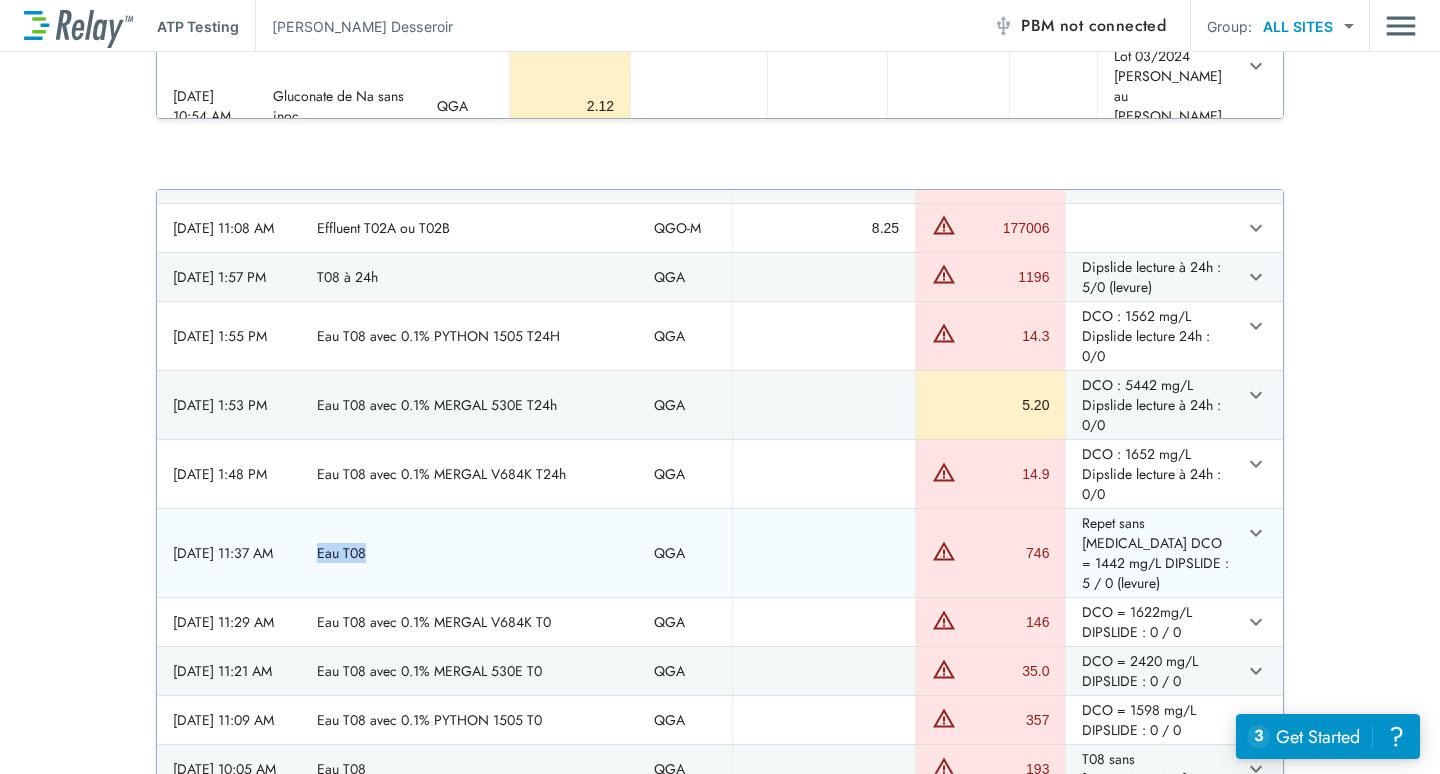 drag, startPoint x: 401, startPoint y: 554, endPoint x: 348, endPoint y: 554, distance: 53 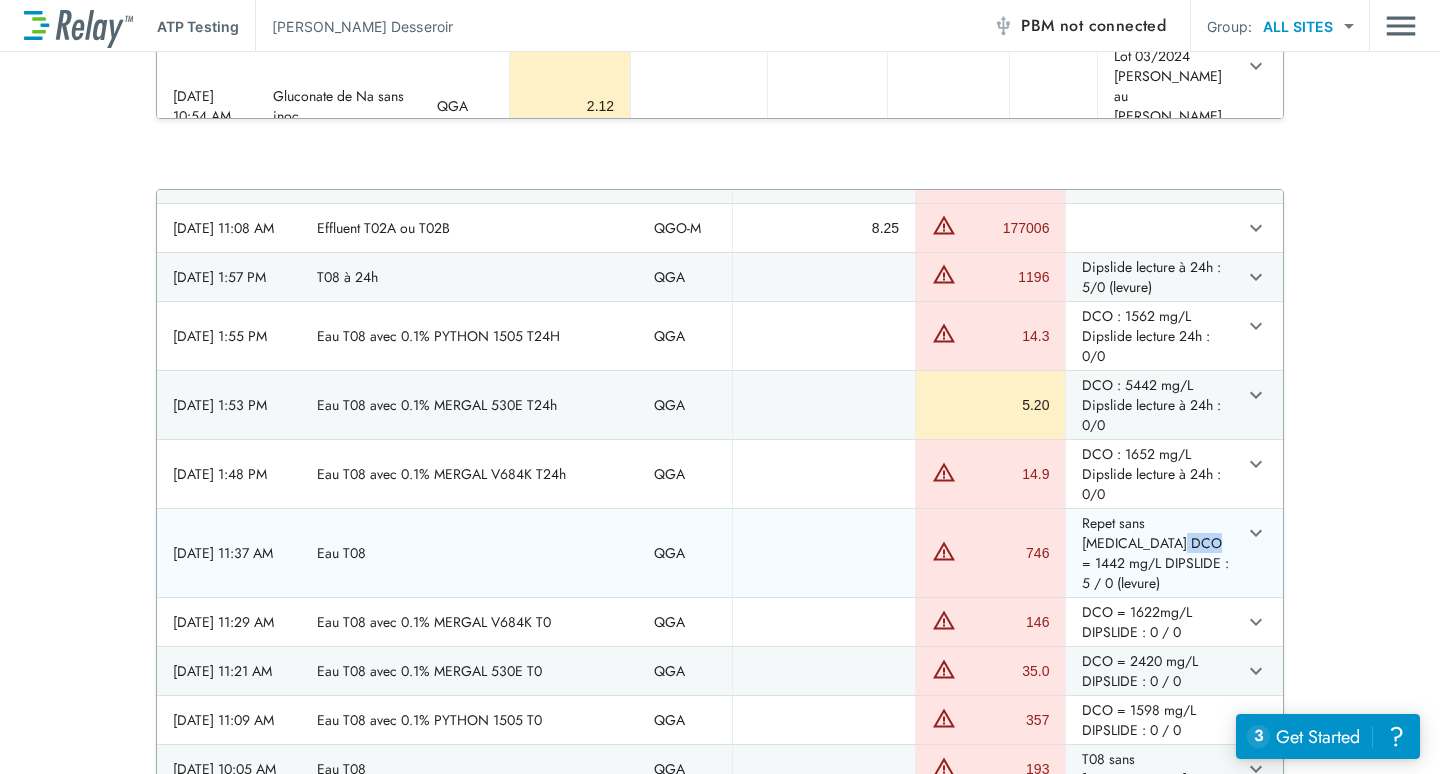 drag, startPoint x: 1150, startPoint y: 540, endPoint x: 1122, endPoint y: 540, distance: 28 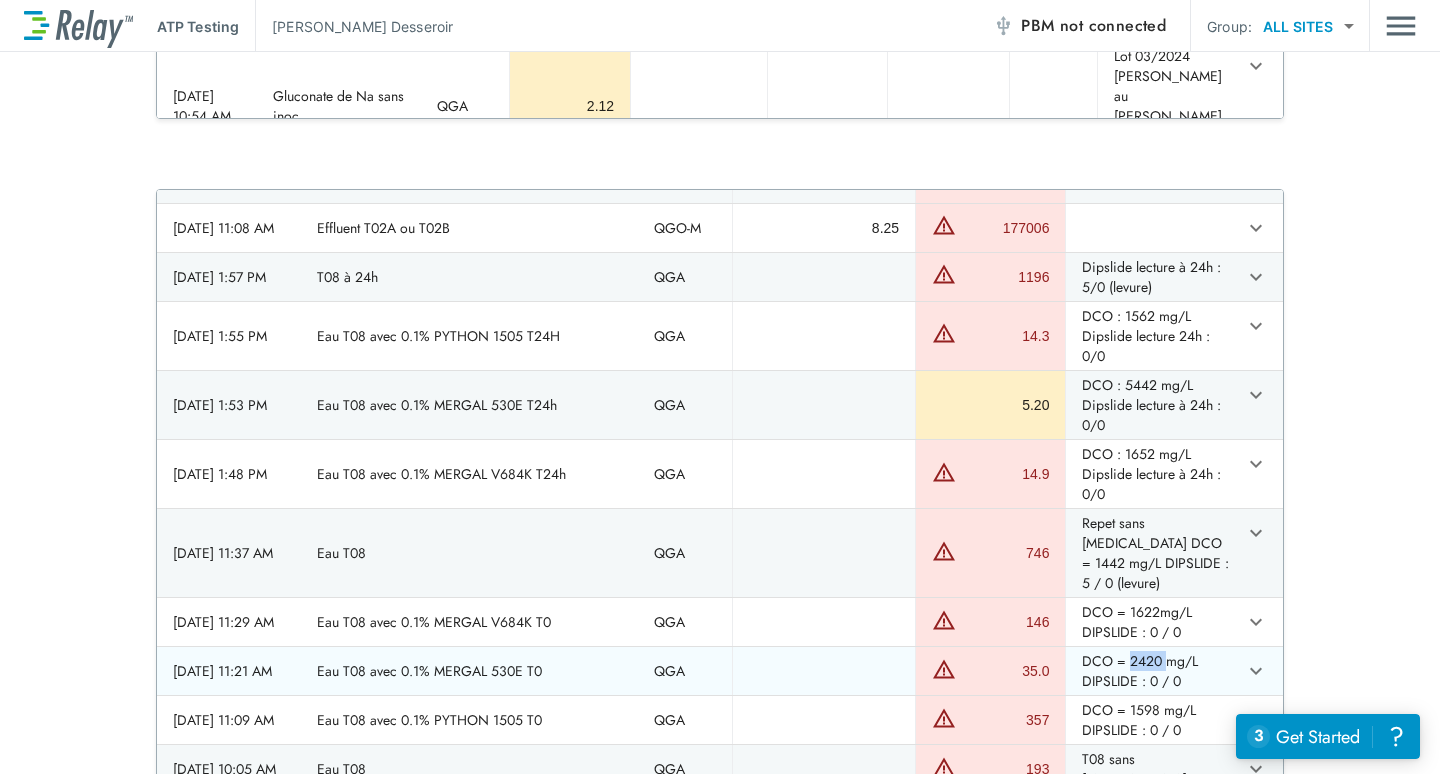drag, startPoint x: 1118, startPoint y: 656, endPoint x: 1155, endPoint y: 656, distance: 37 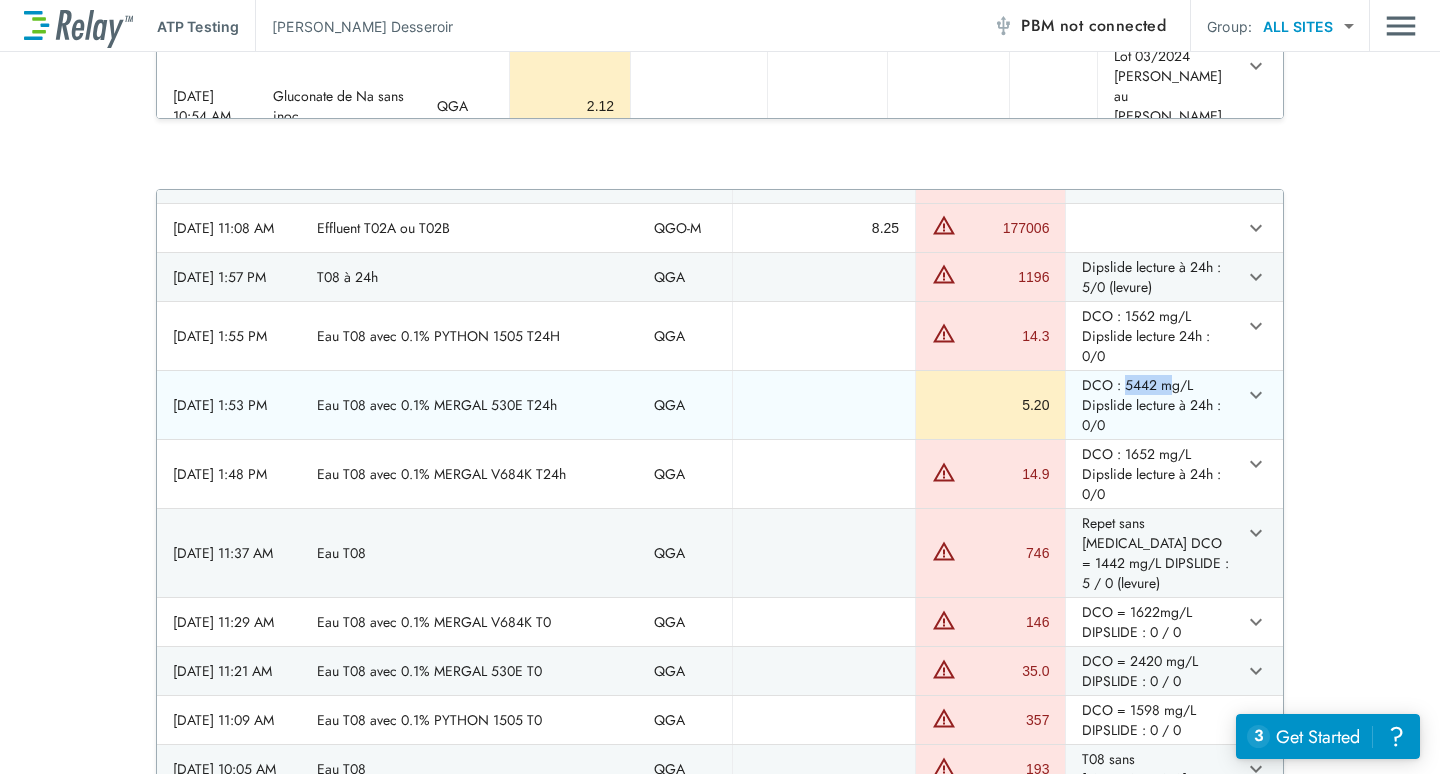 drag, startPoint x: 1116, startPoint y: 389, endPoint x: 1161, endPoint y: 386, distance: 45.099888 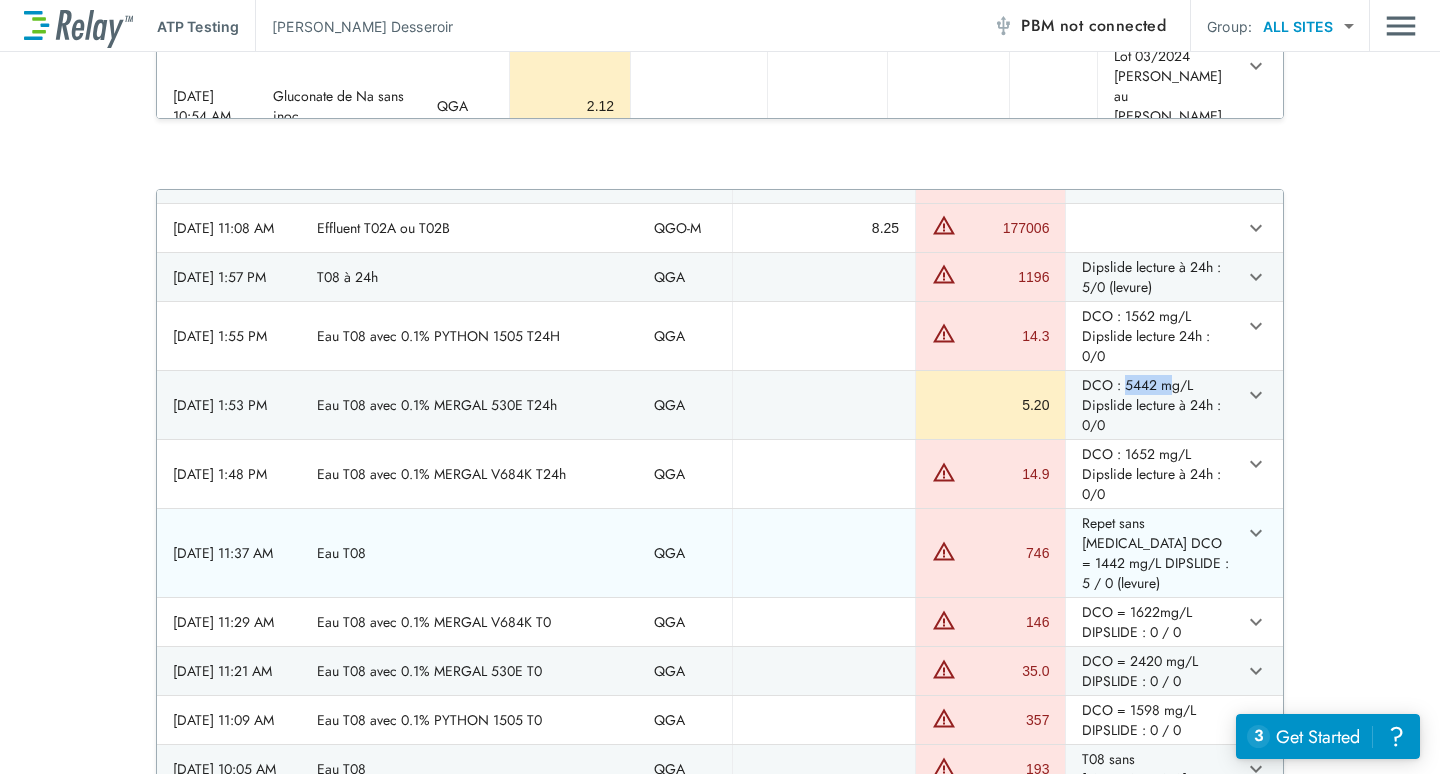 scroll, scrollTop: 200, scrollLeft: 0, axis: vertical 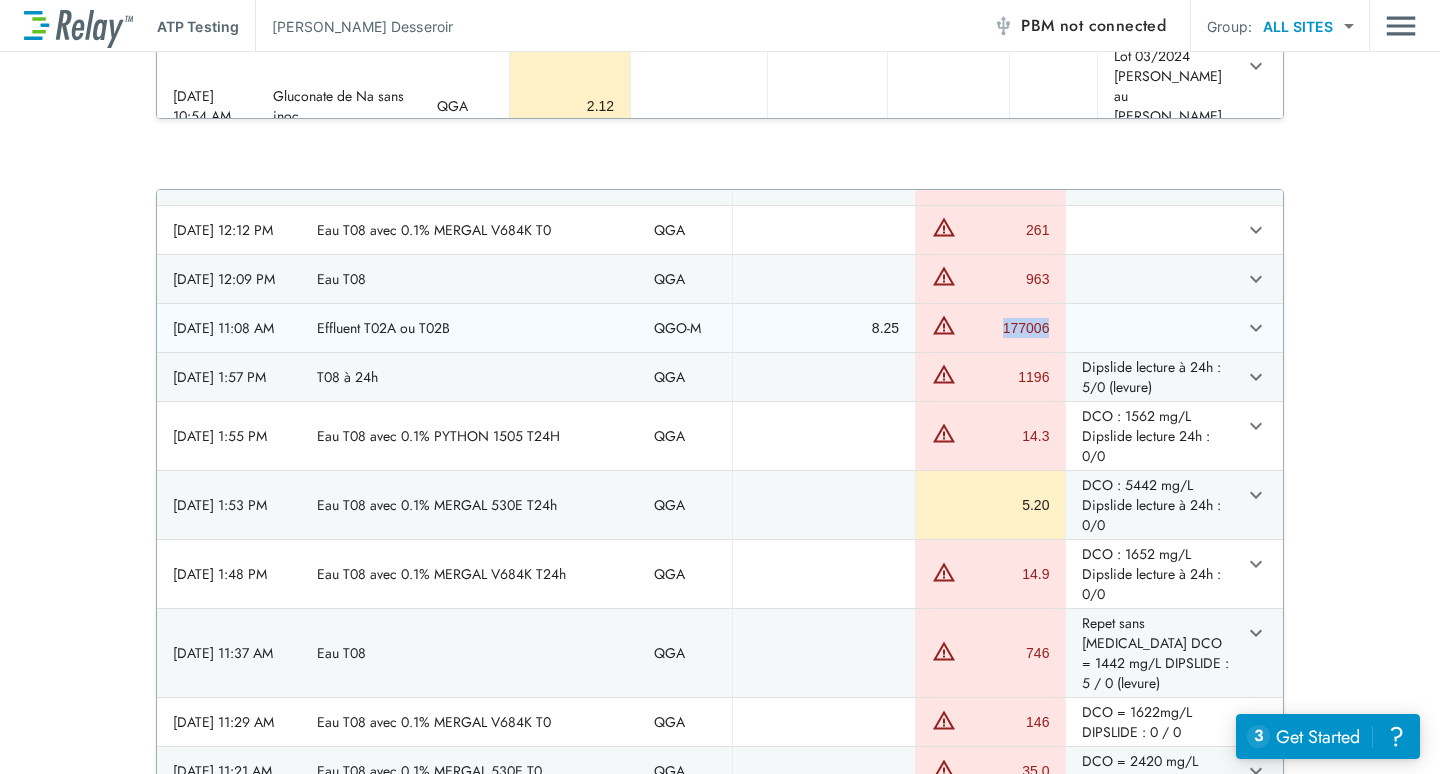 drag, startPoint x: 1007, startPoint y: 330, endPoint x: 1048, endPoint y: 336, distance: 41.4367 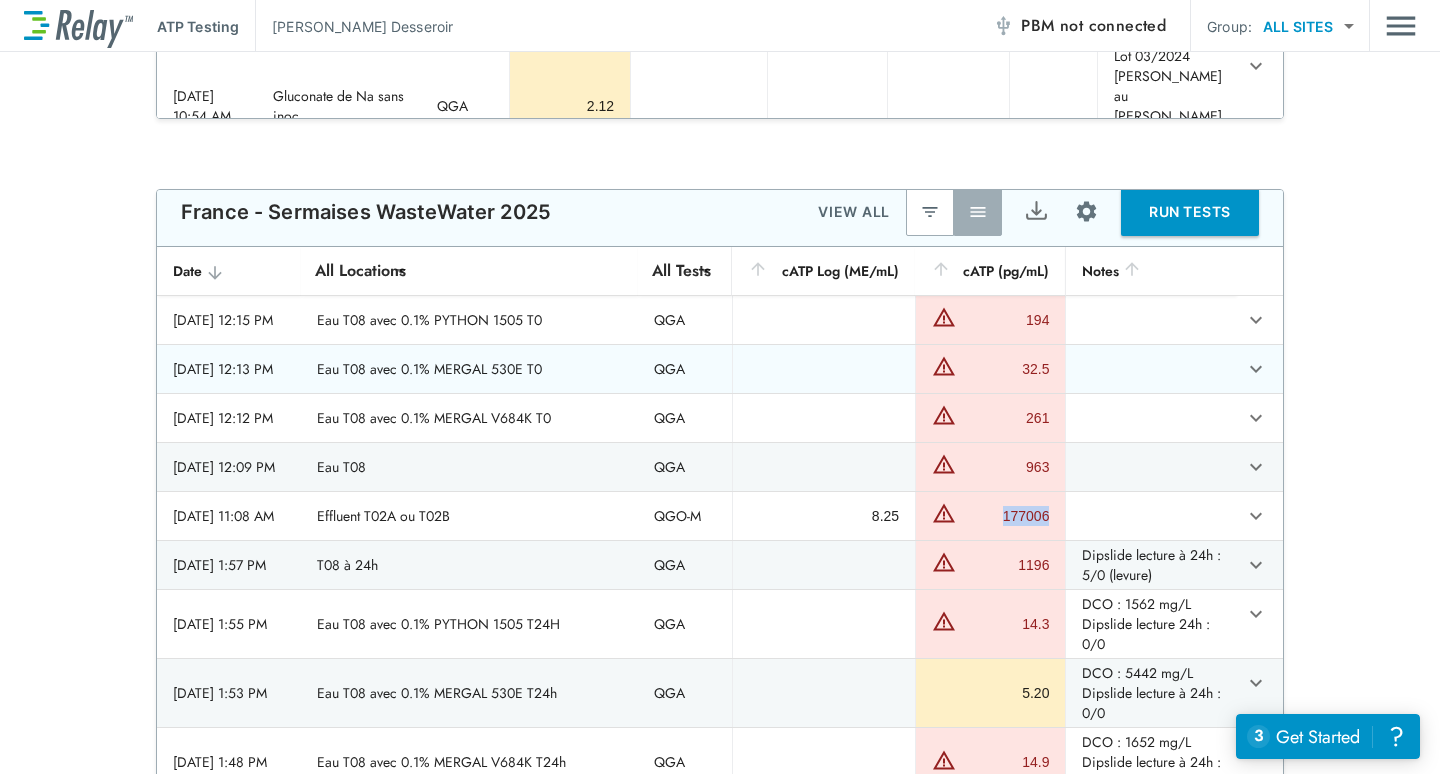 scroll, scrollTop: 0, scrollLeft: 0, axis: both 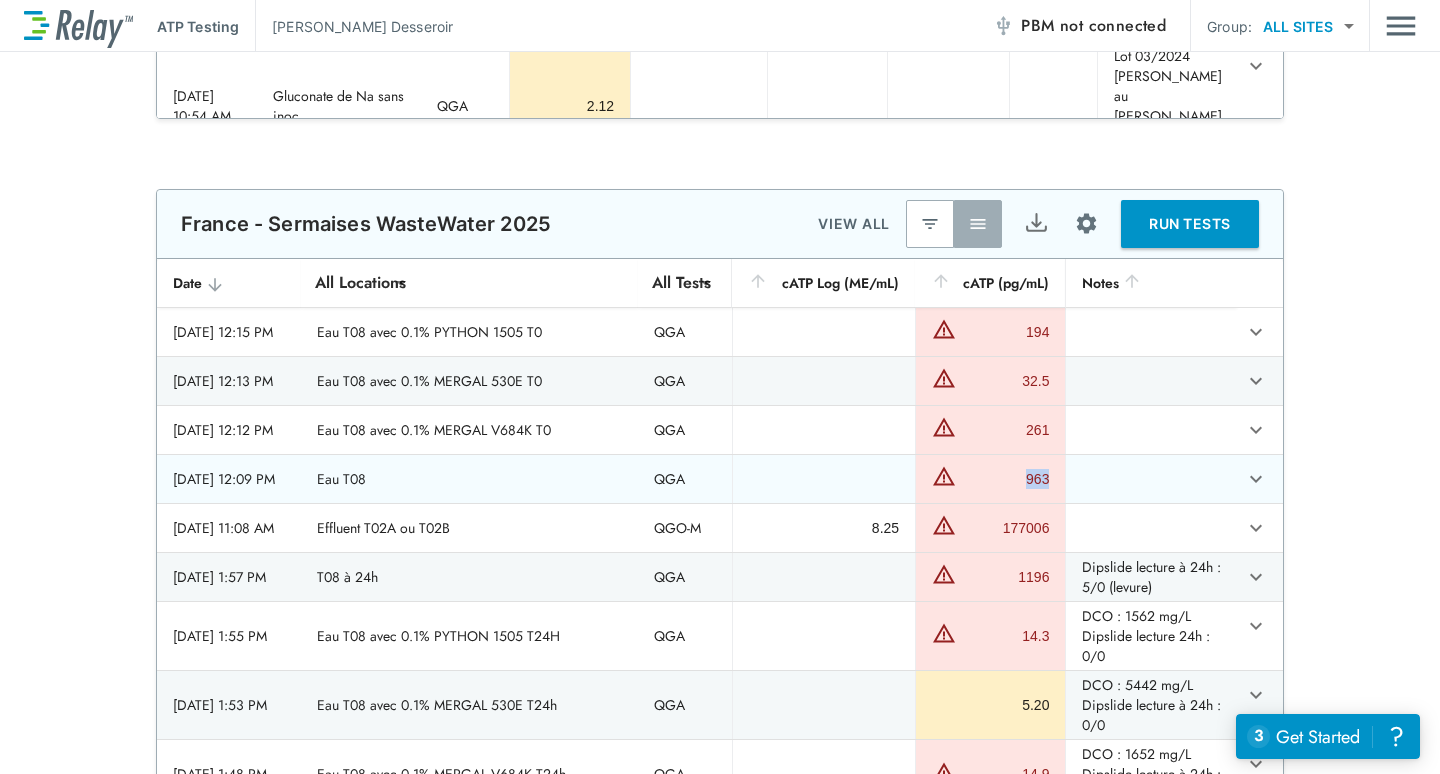 drag, startPoint x: 1010, startPoint y: 466, endPoint x: 1037, endPoint y: 490, distance: 36.124783 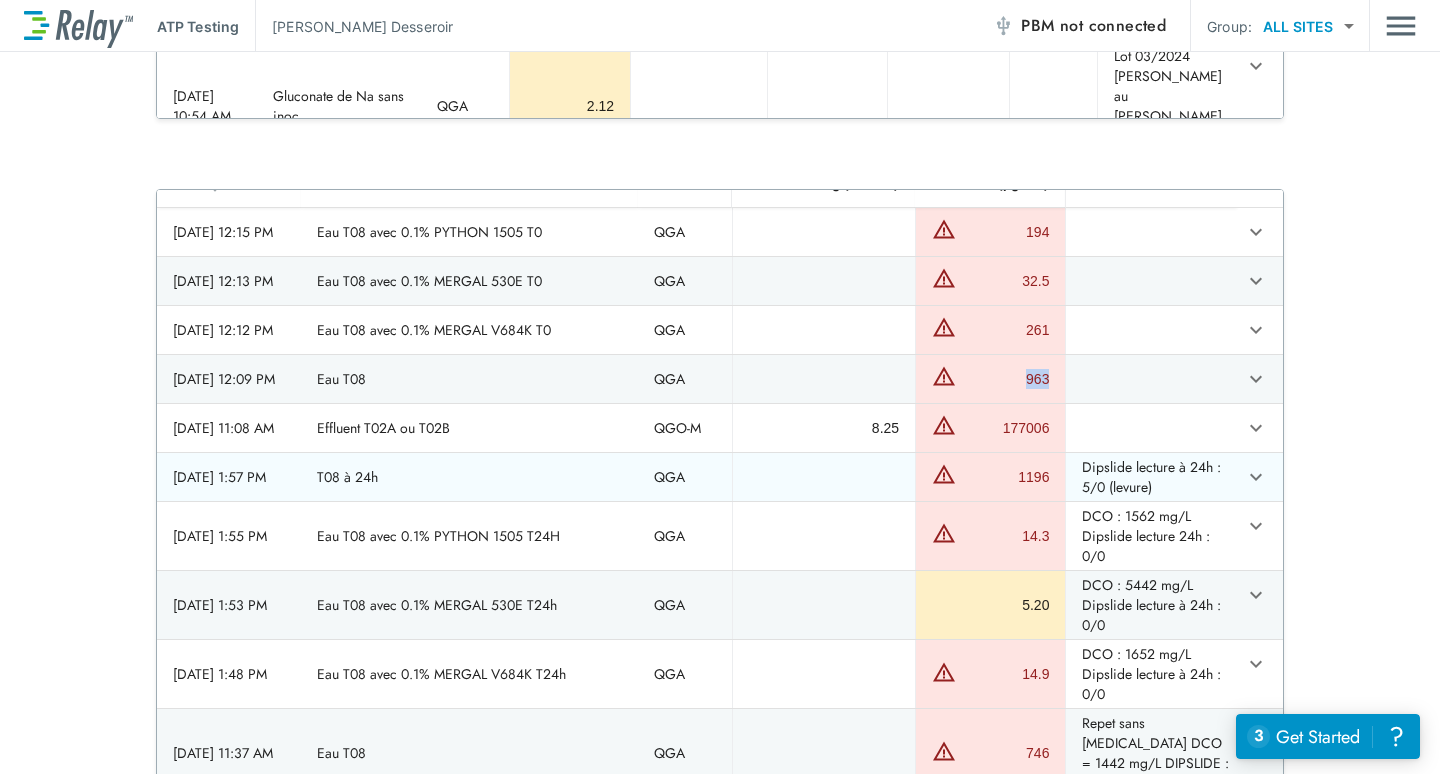 scroll, scrollTop: 300, scrollLeft: 0, axis: vertical 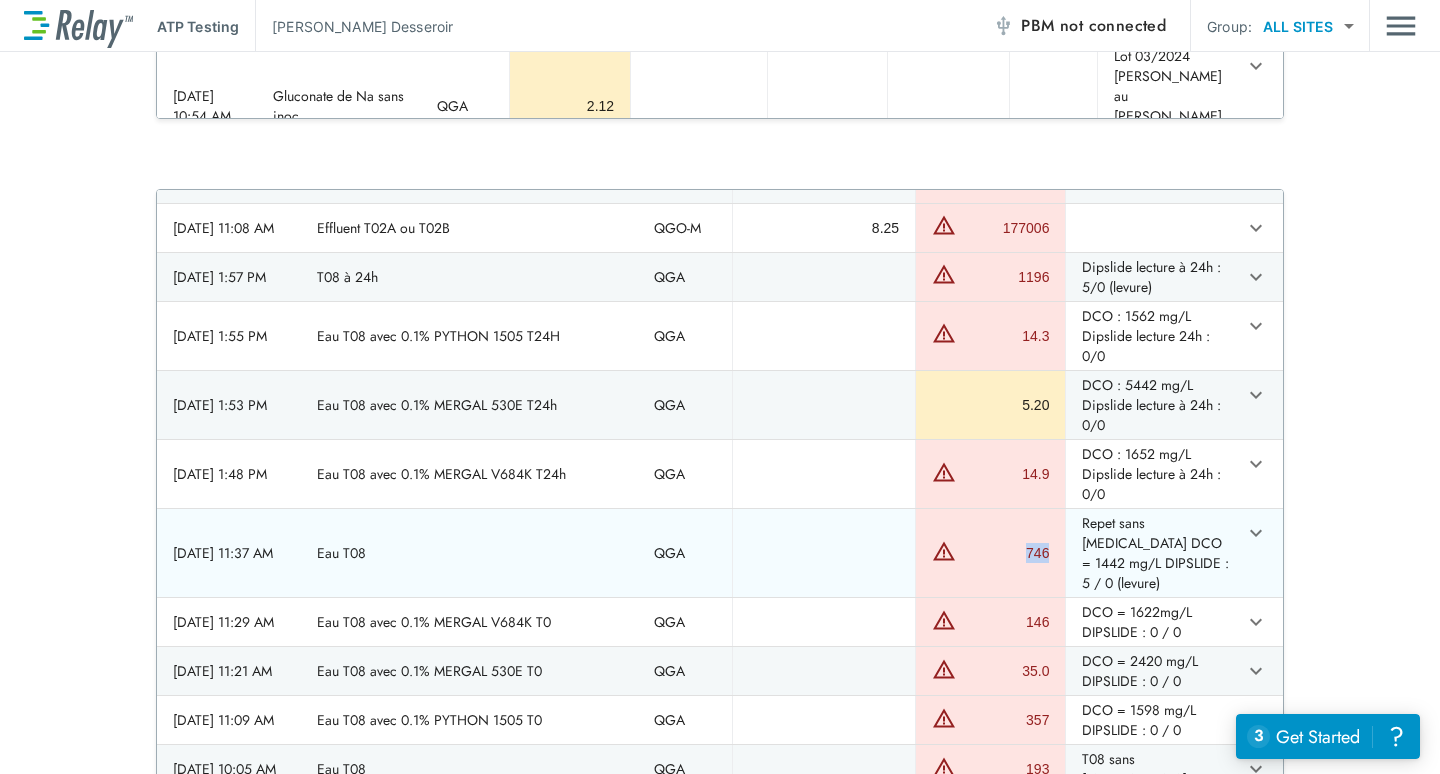 drag, startPoint x: 1015, startPoint y: 551, endPoint x: 1048, endPoint y: 563, distance: 35.1141 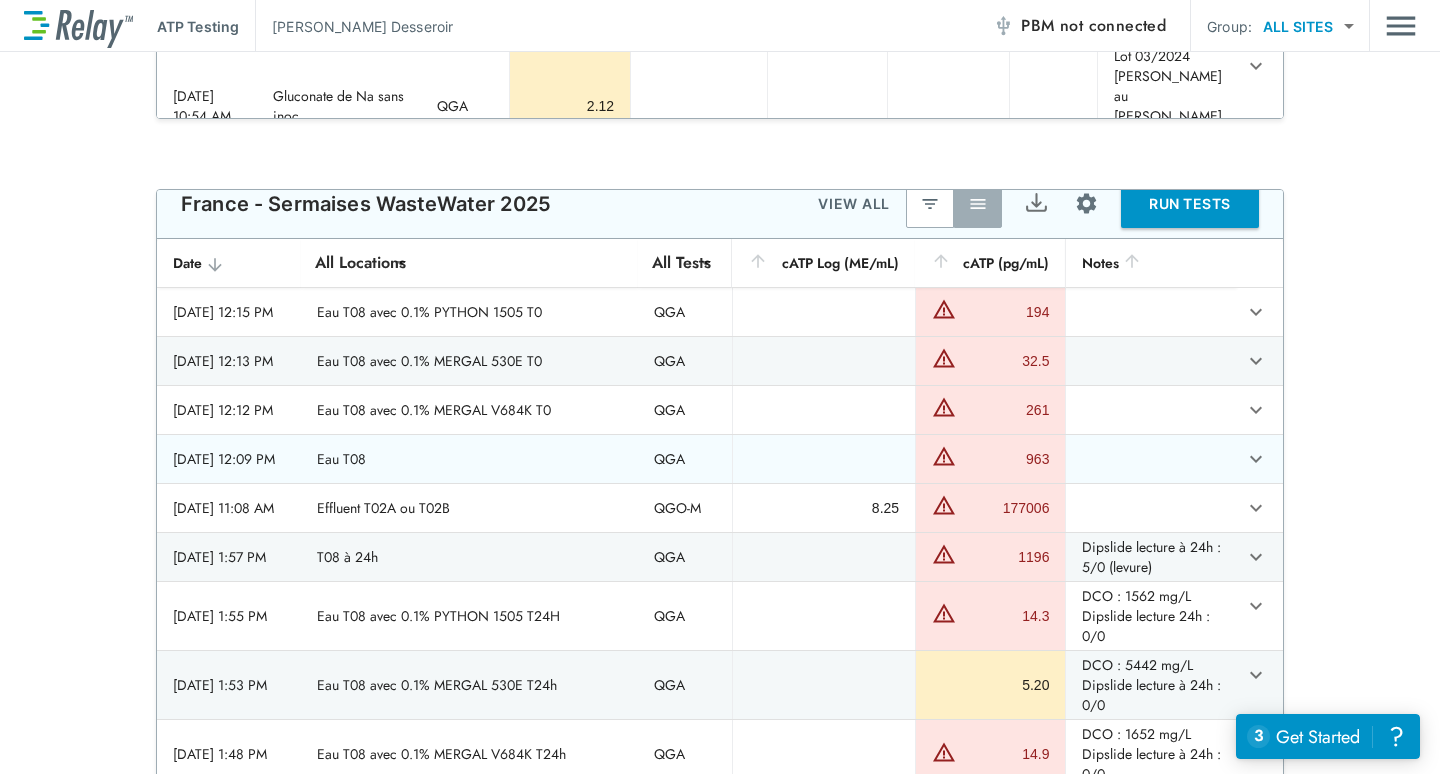 scroll, scrollTop: 0, scrollLeft: 0, axis: both 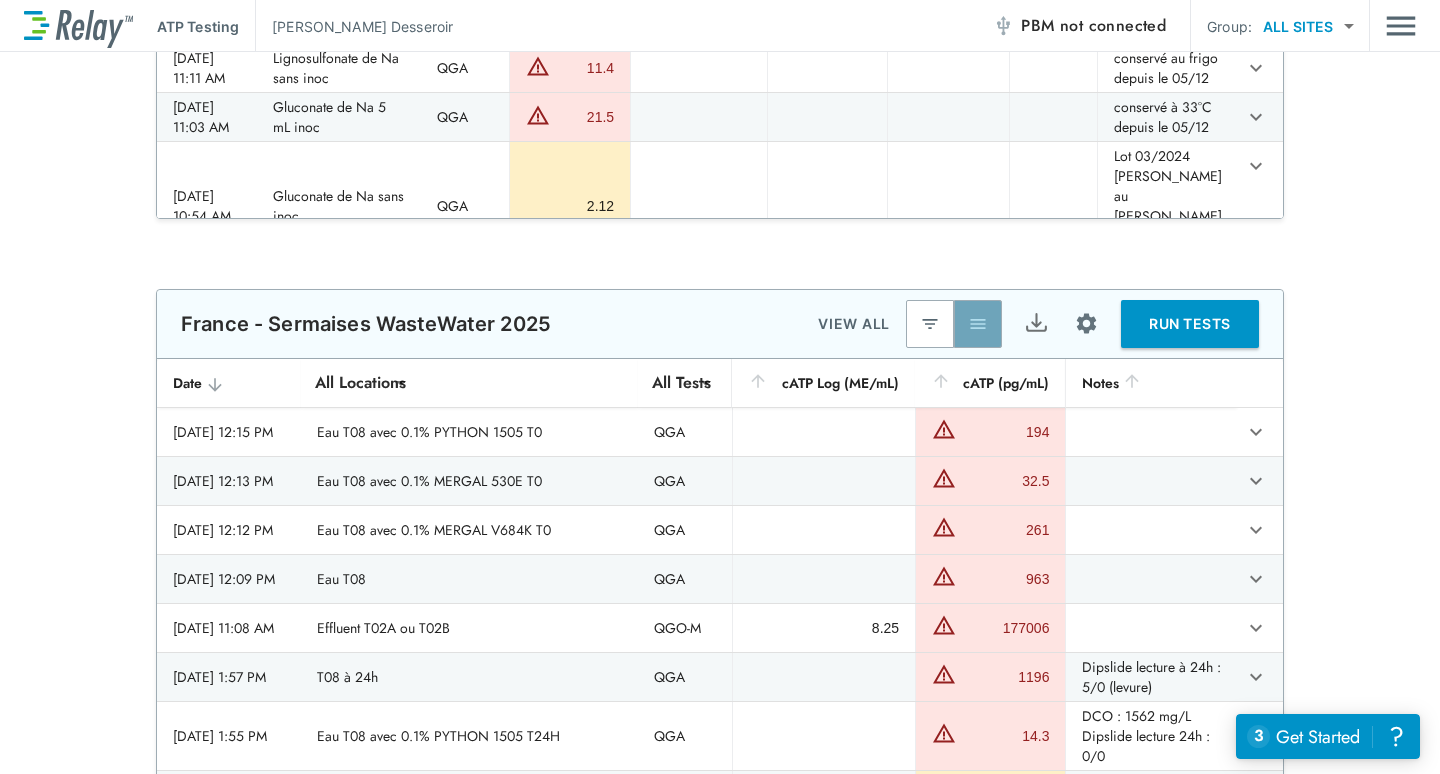 click at bounding box center [978, 324] 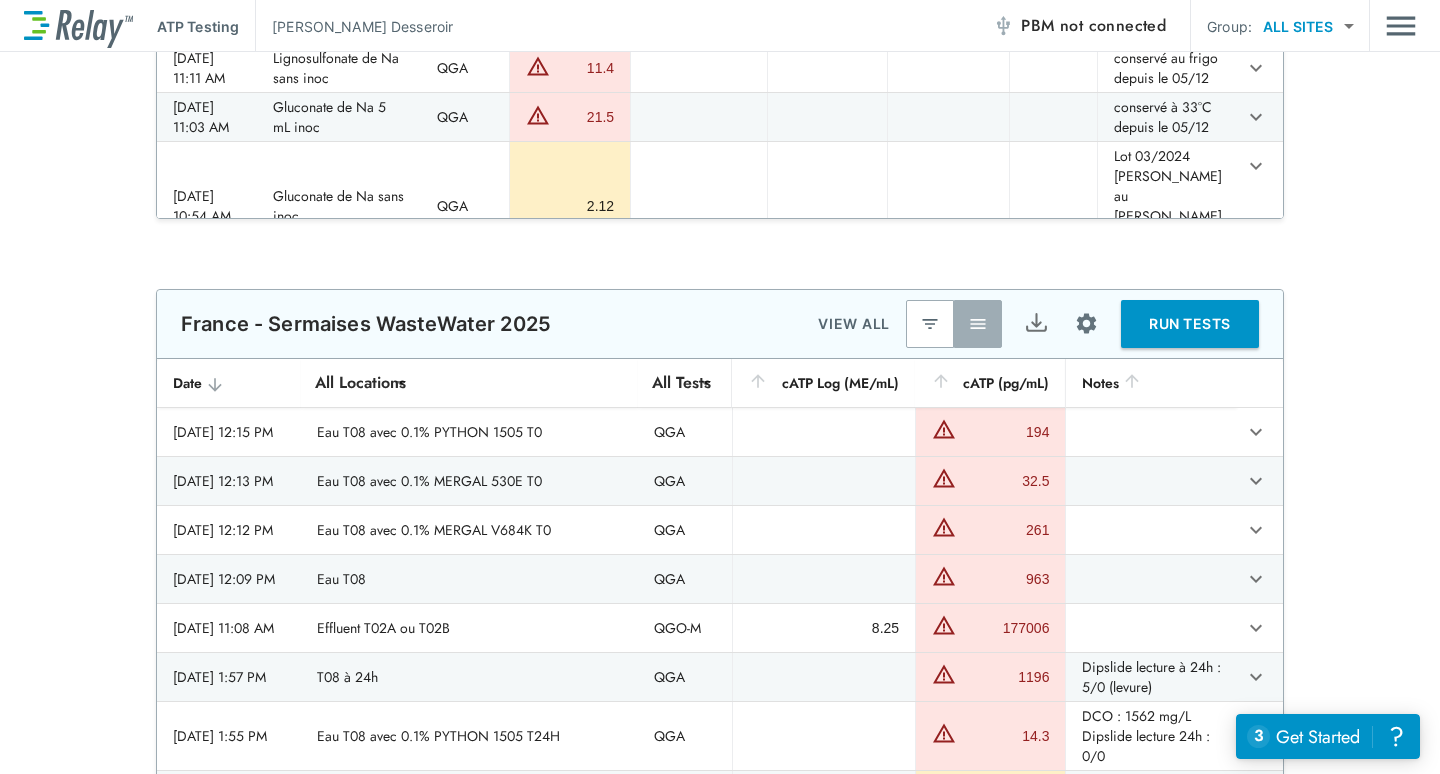 click at bounding box center [930, 324] 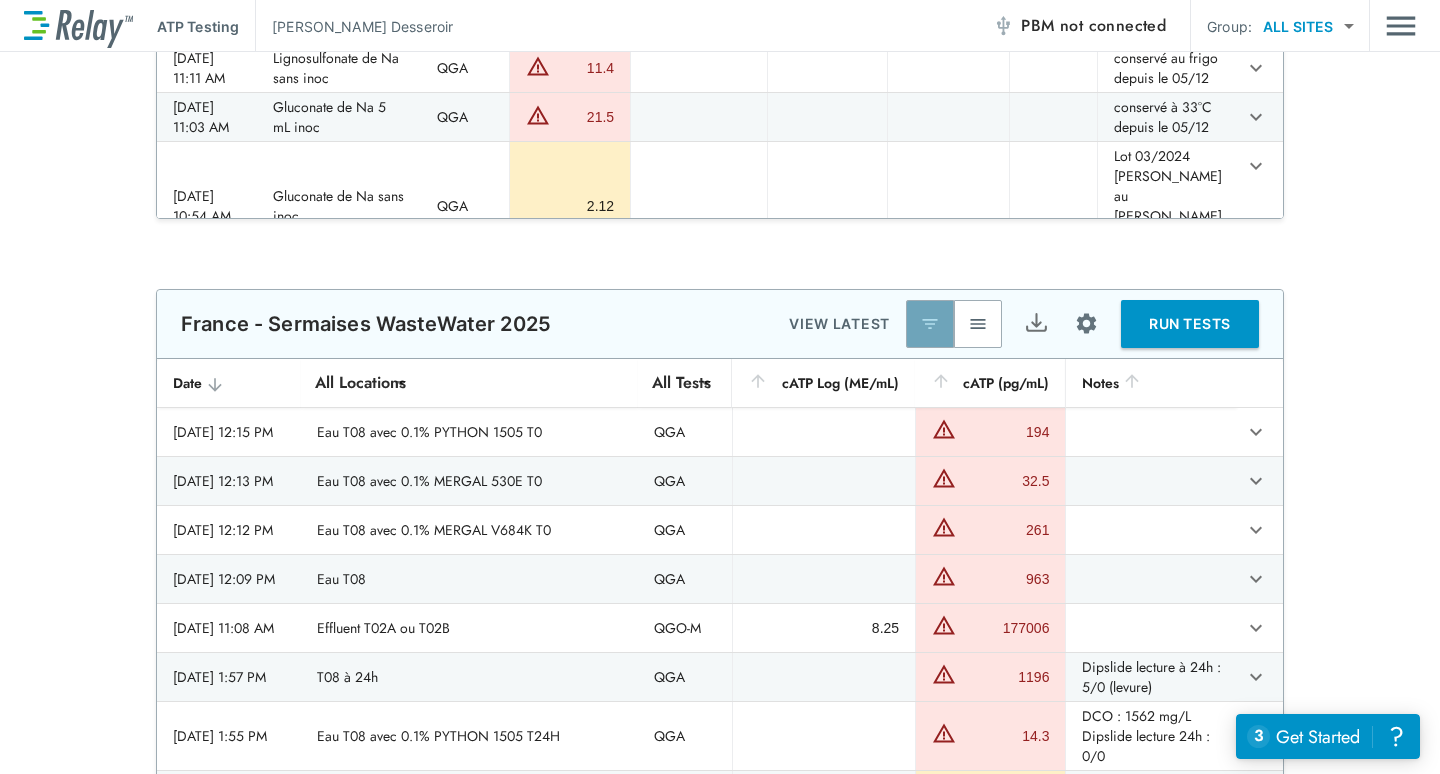 click at bounding box center [930, 324] 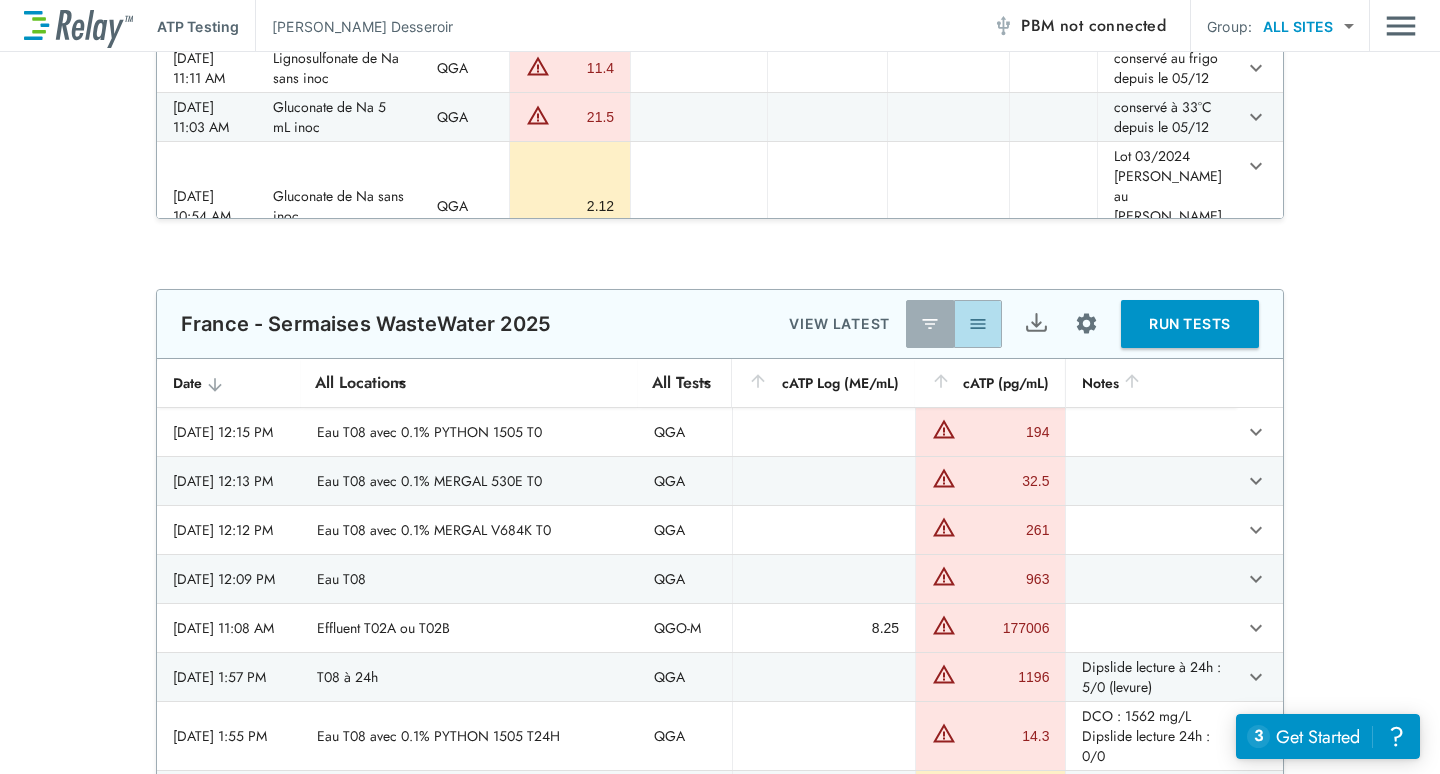 click at bounding box center (978, 324) 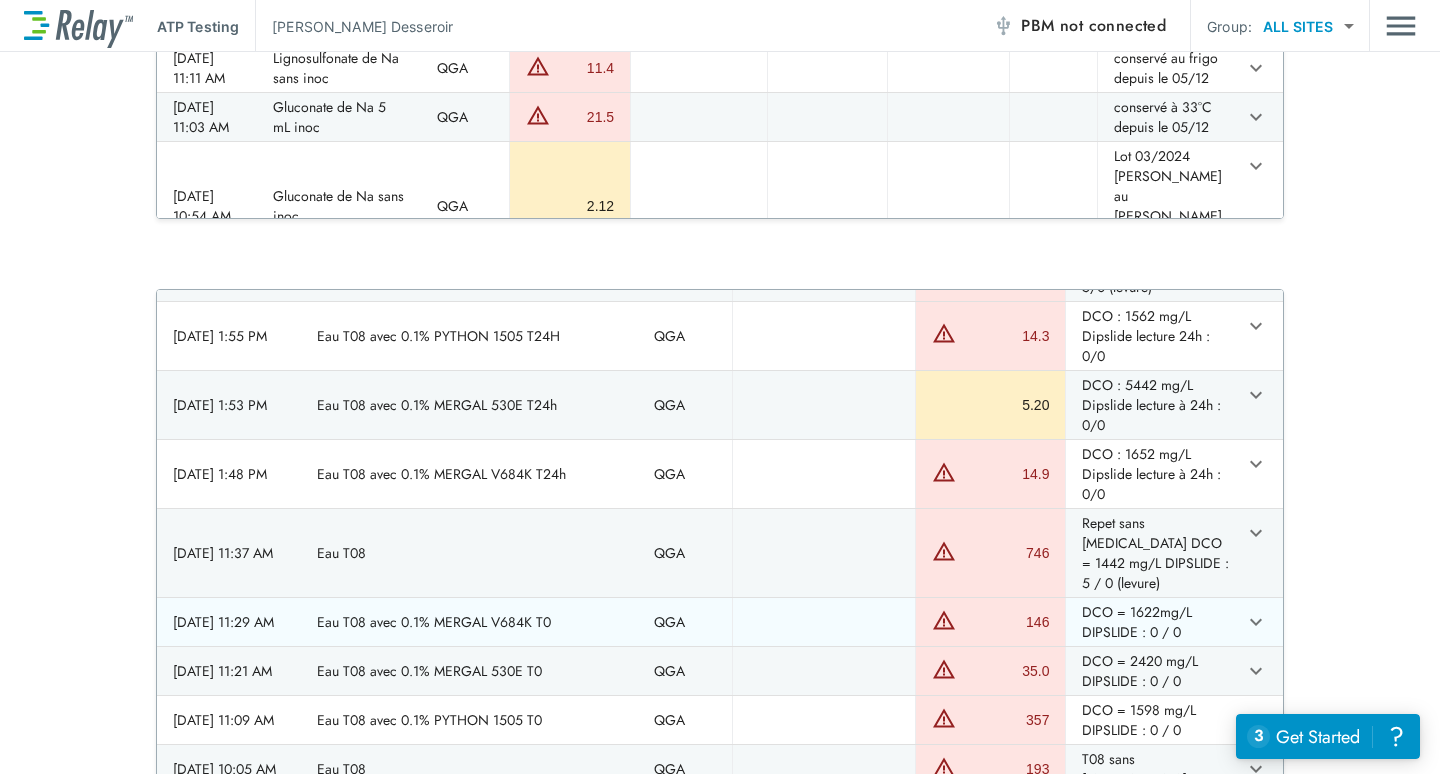 scroll, scrollTop: 0, scrollLeft: 0, axis: both 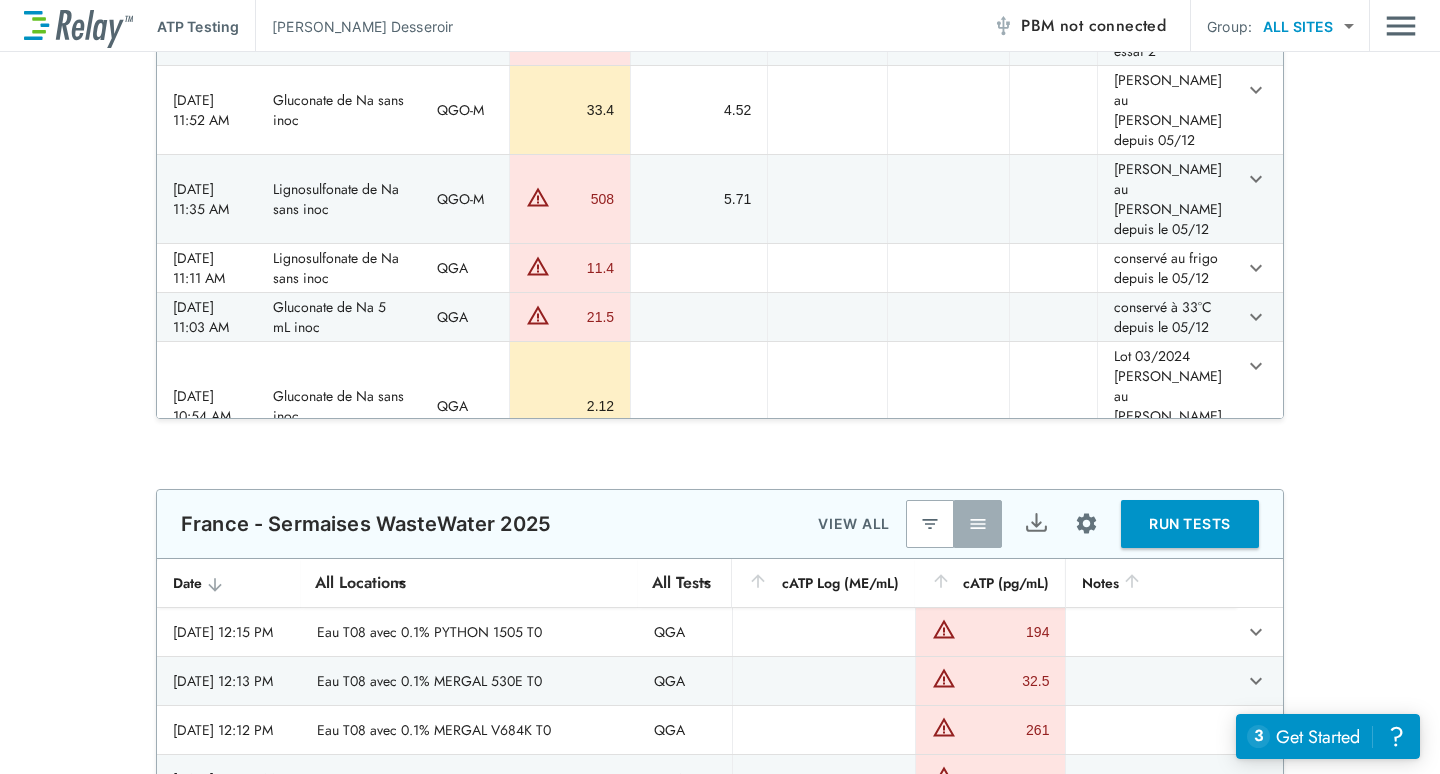 click on "**********" at bounding box center (720, 387) 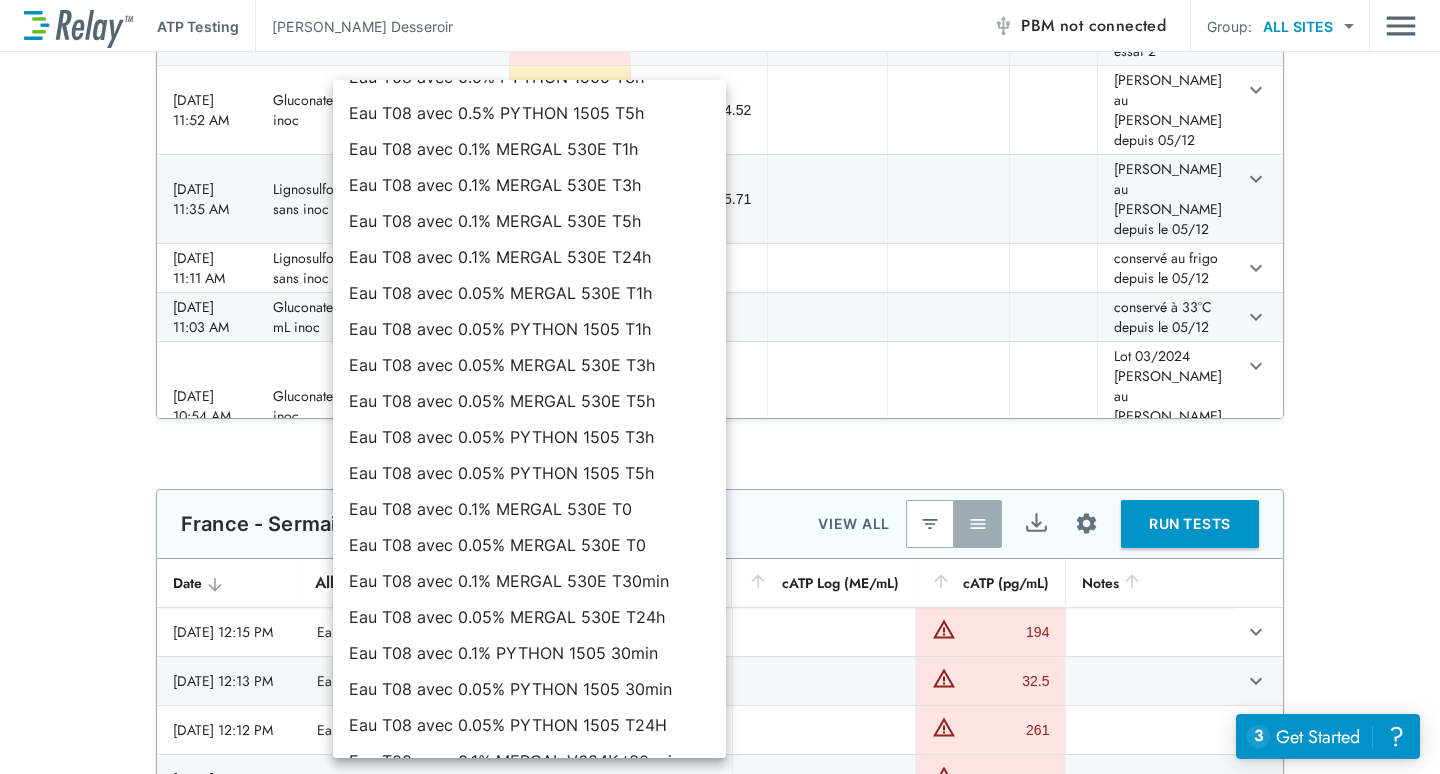 scroll, scrollTop: 722, scrollLeft: 0, axis: vertical 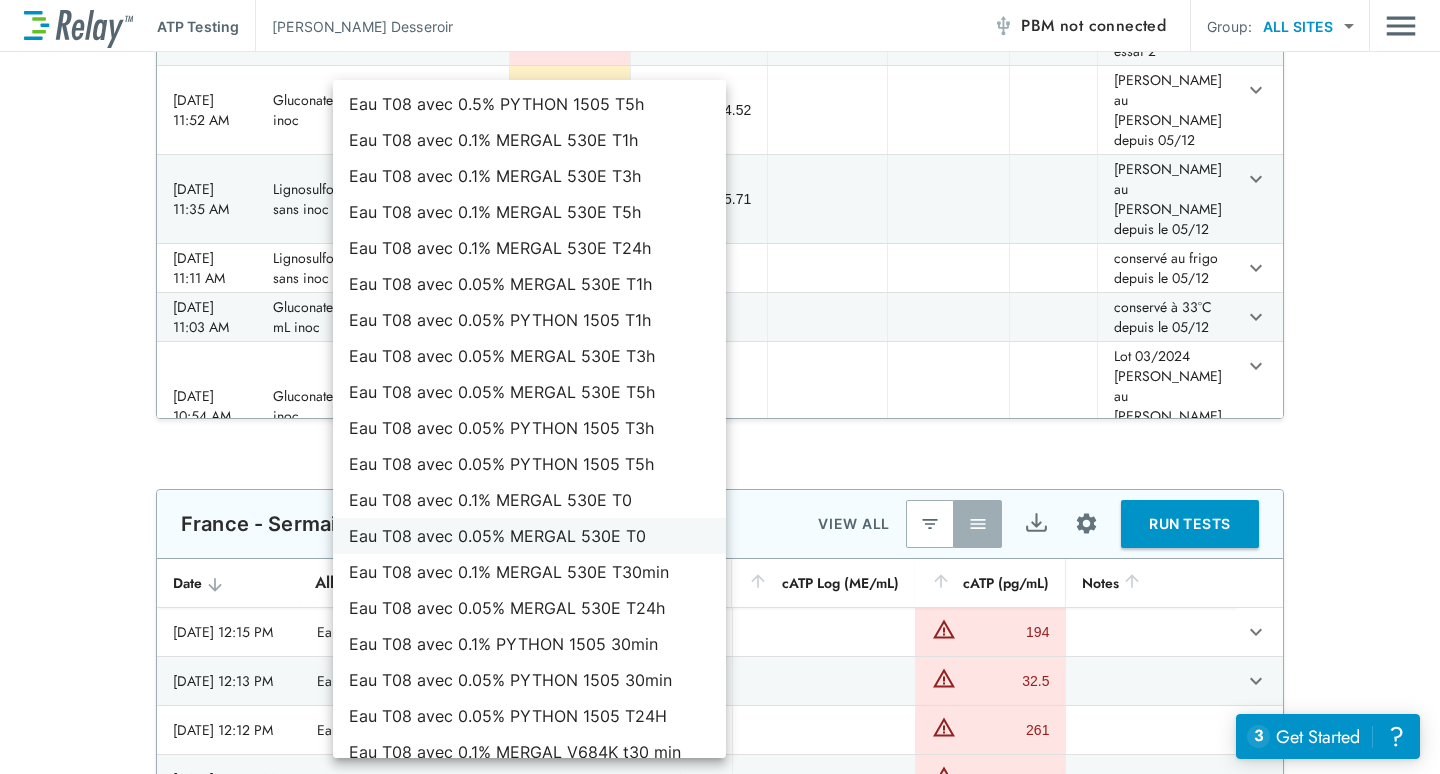 click on "Eau T08 avec 0.05% MERGAL 530E T0" at bounding box center (529, 536) 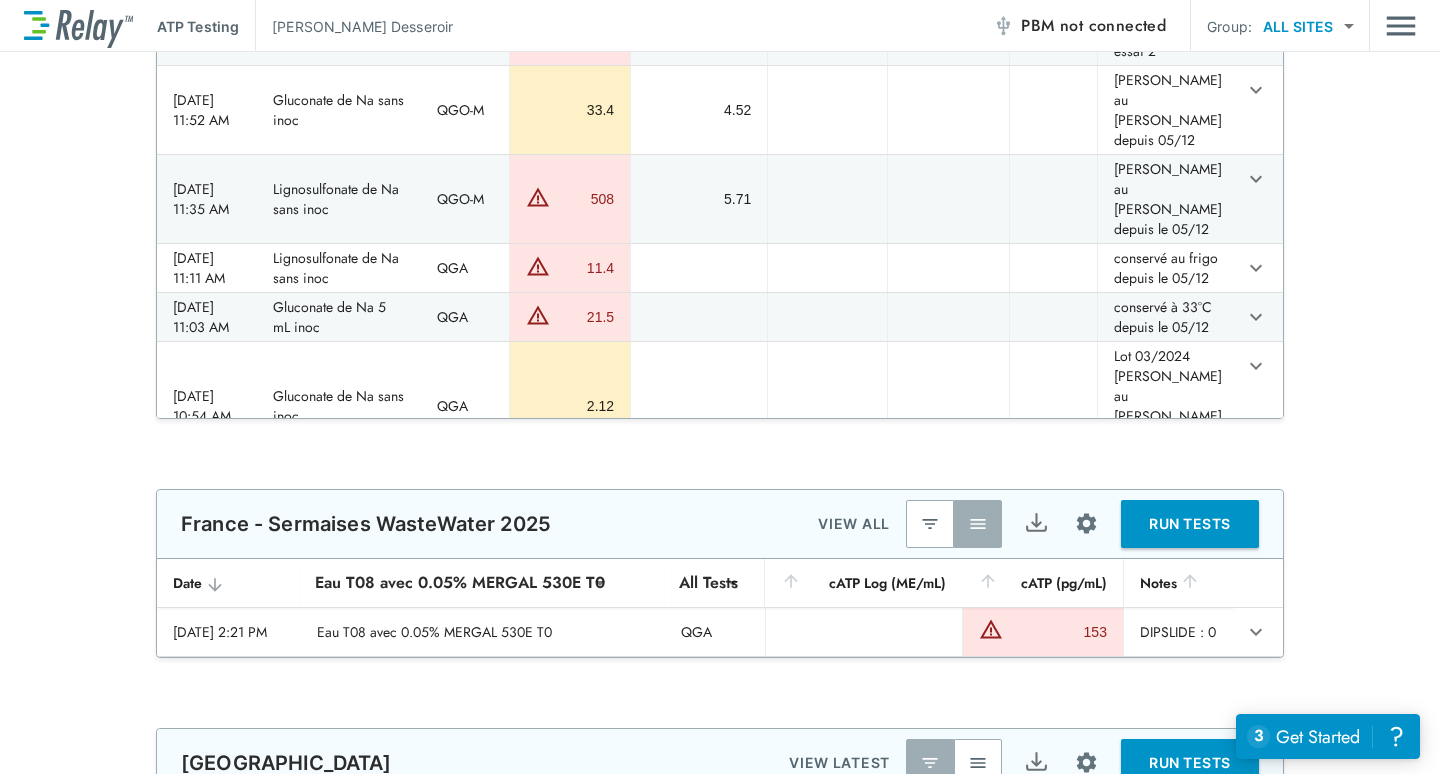 scroll, scrollTop: 600, scrollLeft: 0, axis: vertical 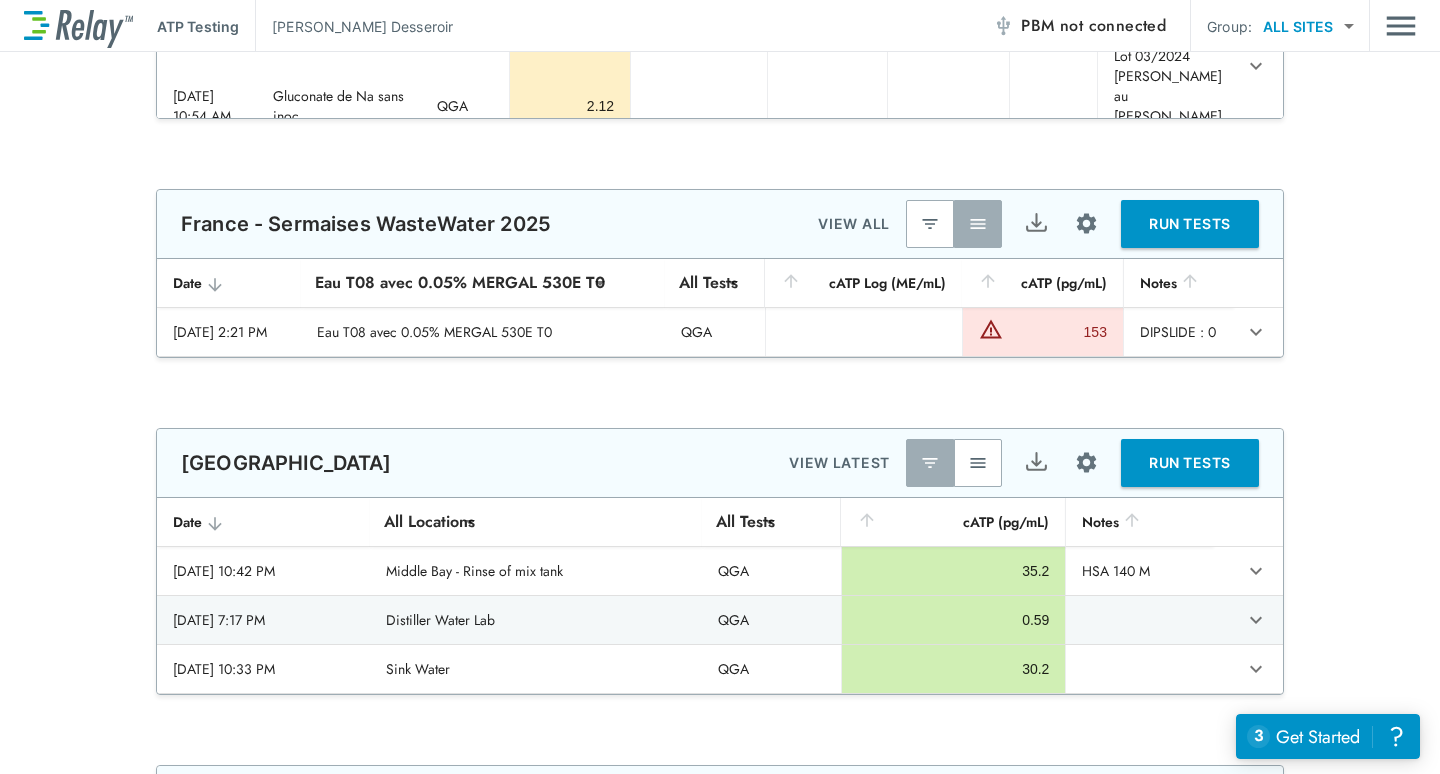 click at bounding box center [978, 224] 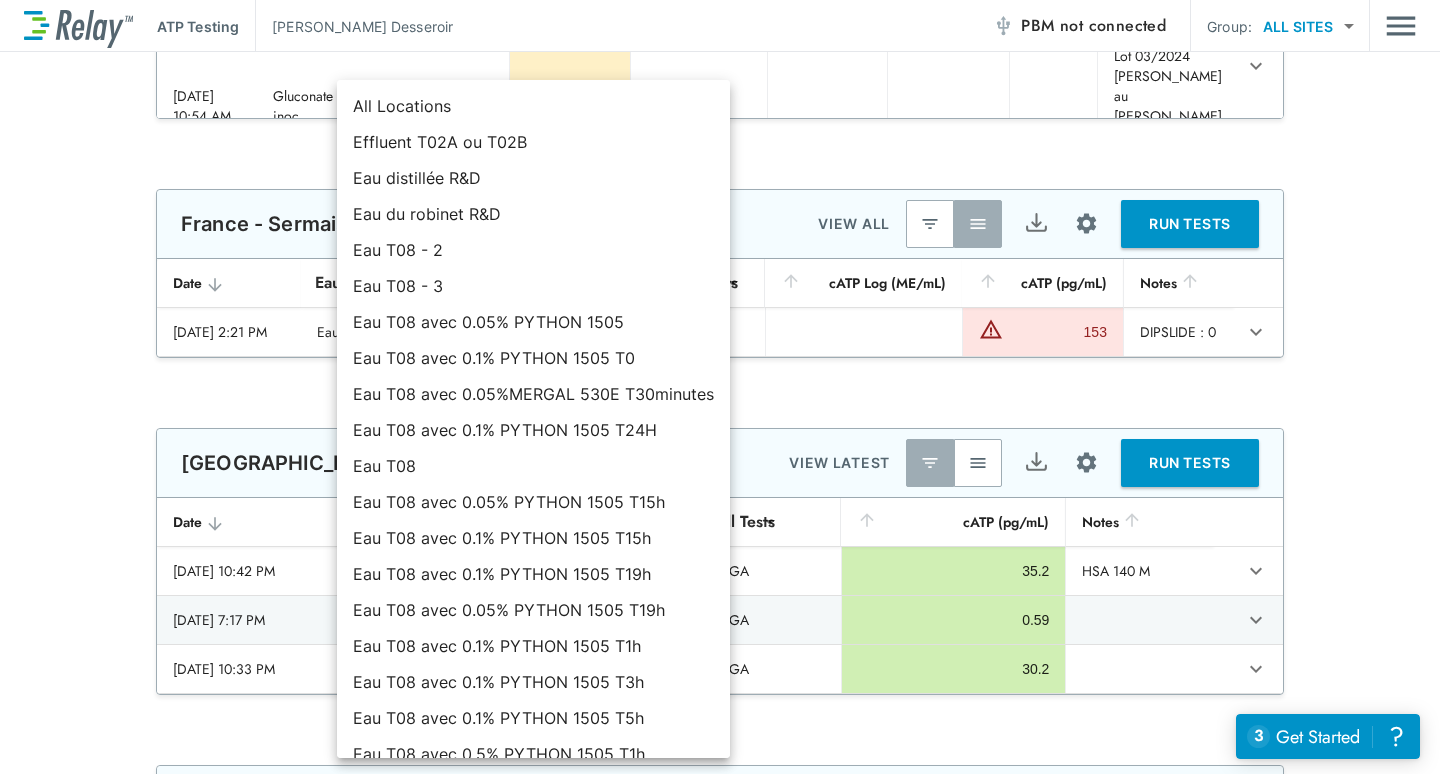 scroll, scrollTop: 839, scrollLeft: 0, axis: vertical 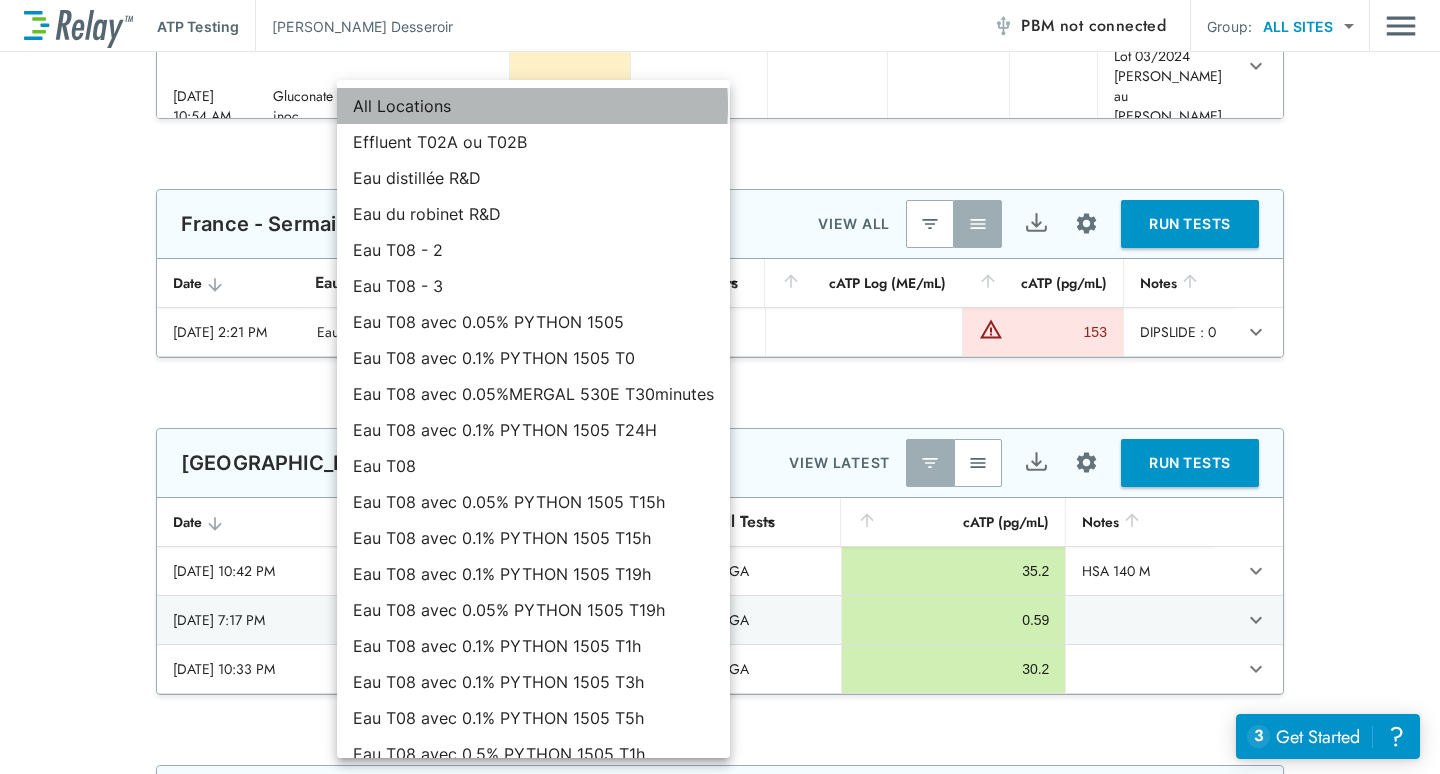 click on "All Locations" at bounding box center (533, 106) 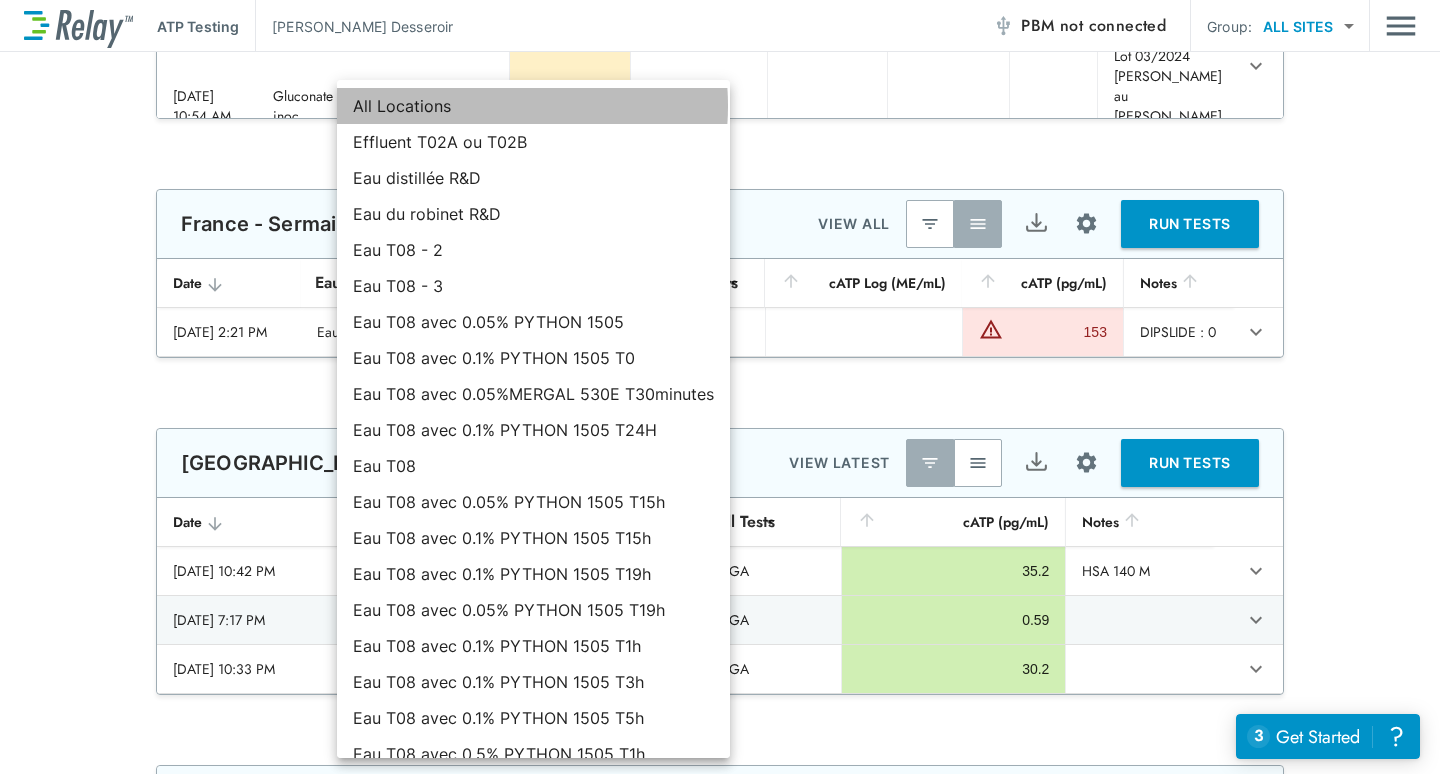 type on "**********" 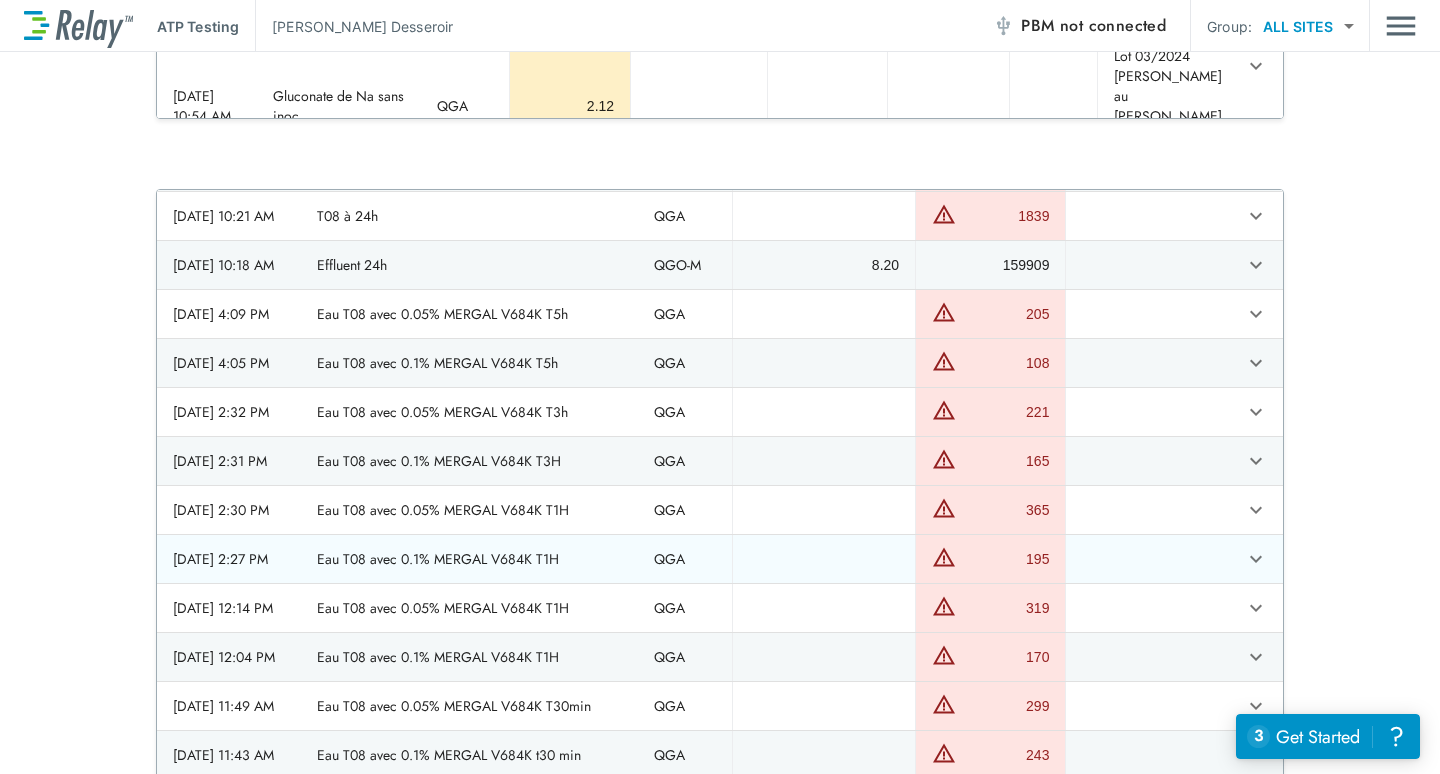 scroll, scrollTop: 1100, scrollLeft: 0, axis: vertical 